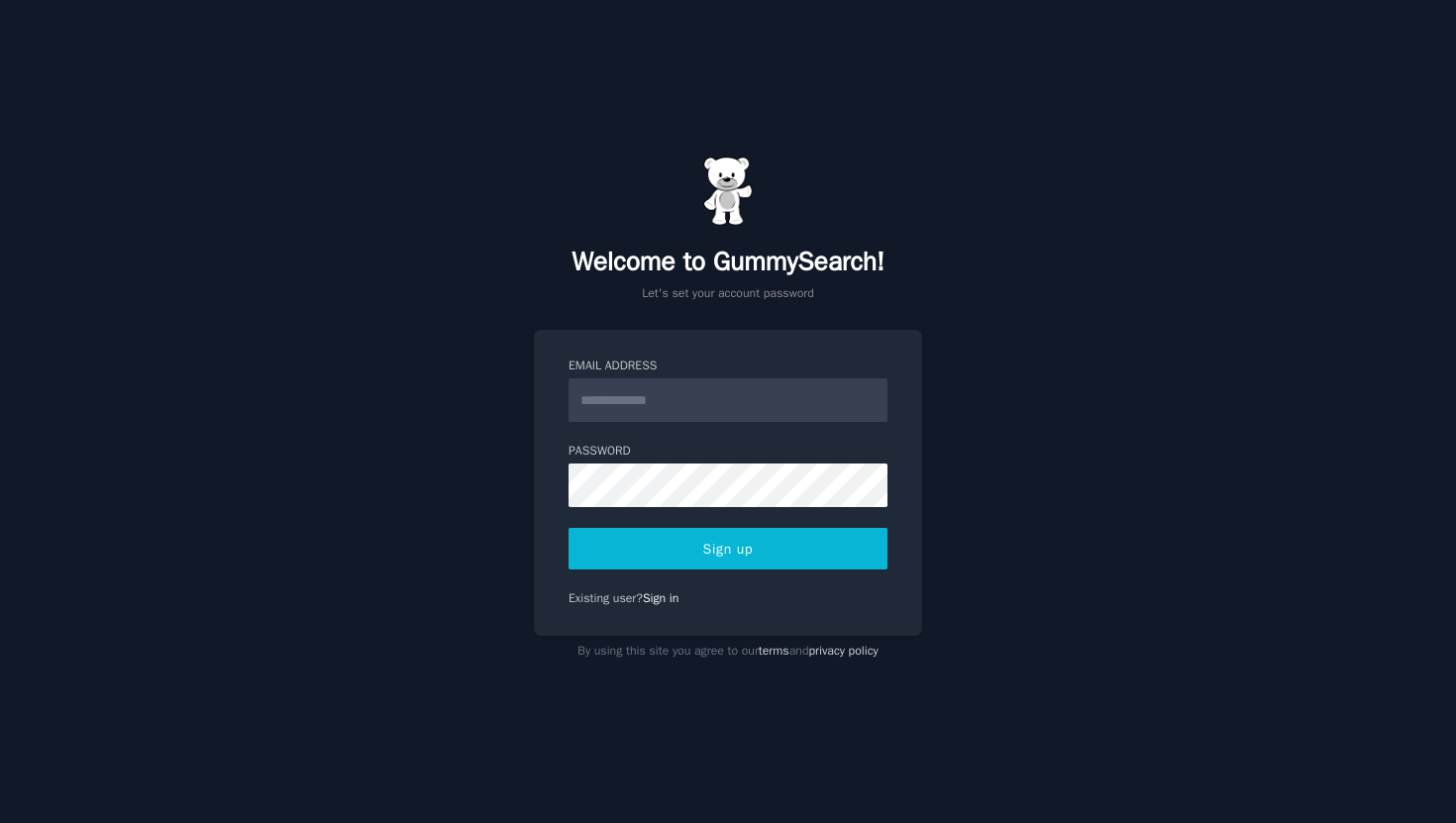 scroll, scrollTop: 0, scrollLeft: 0, axis: both 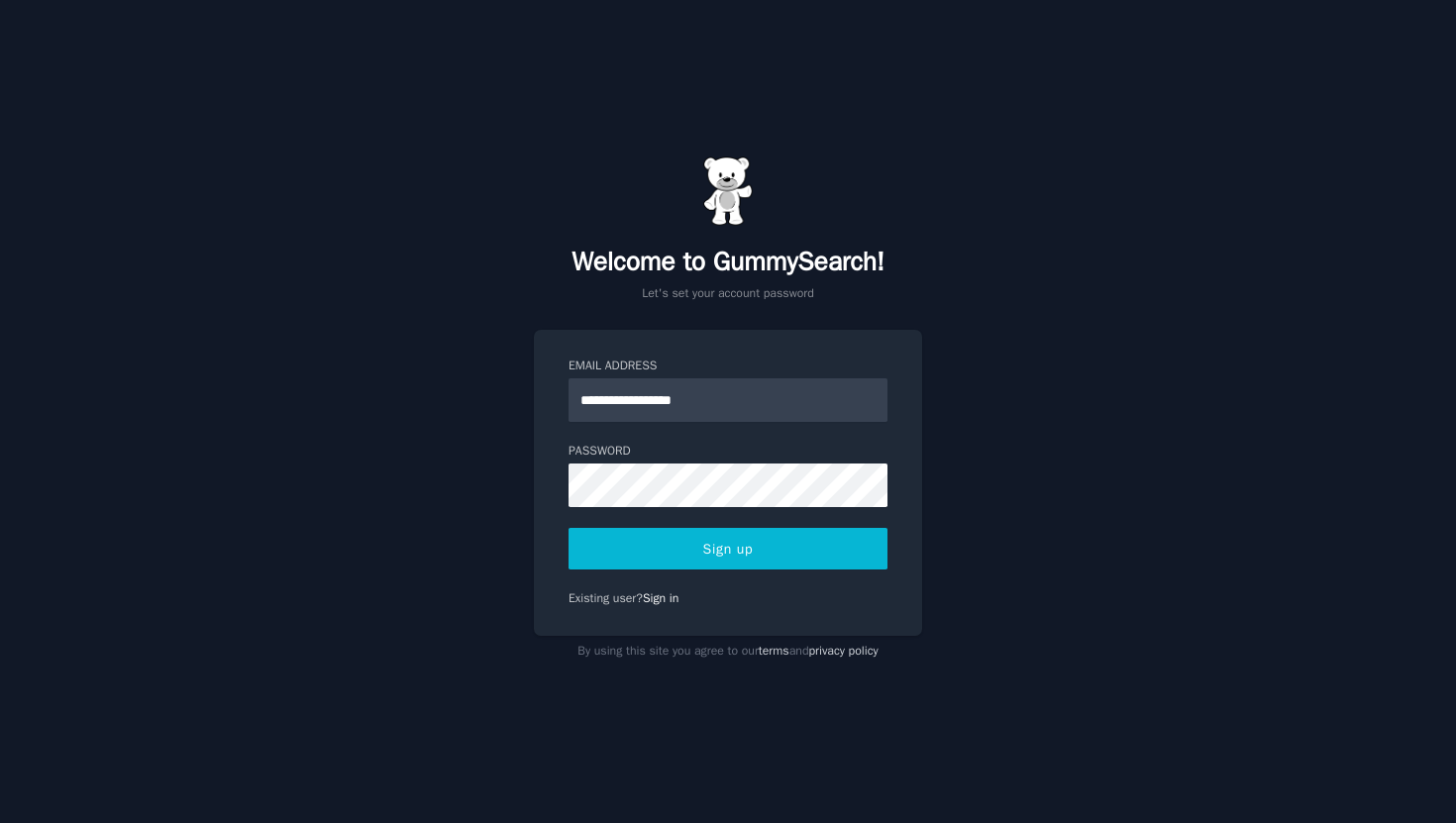 click on "Sign up" at bounding box center (728, 549) 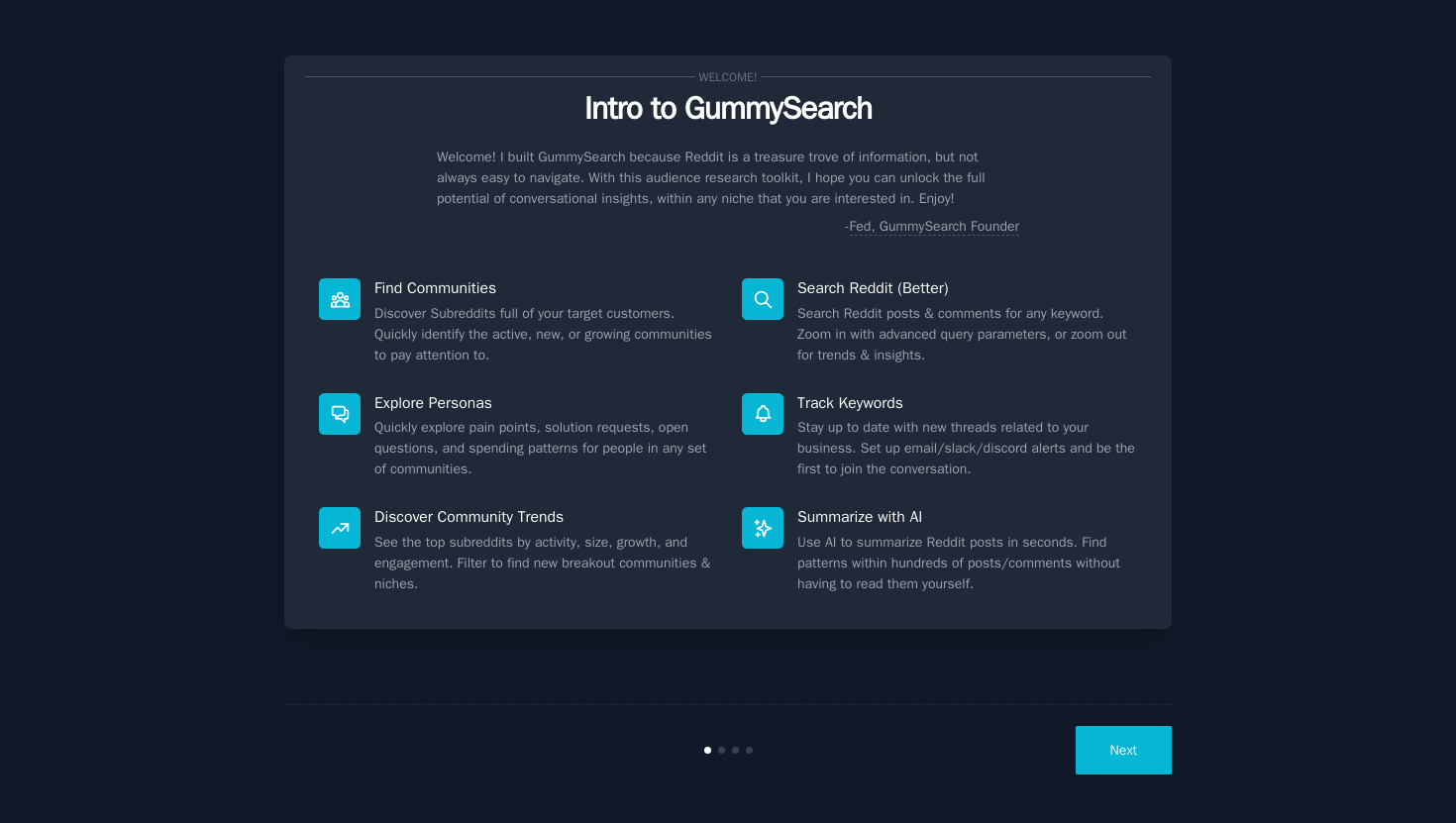 scroll, scrollTop: 0, scrollLeft: 0, axis: both 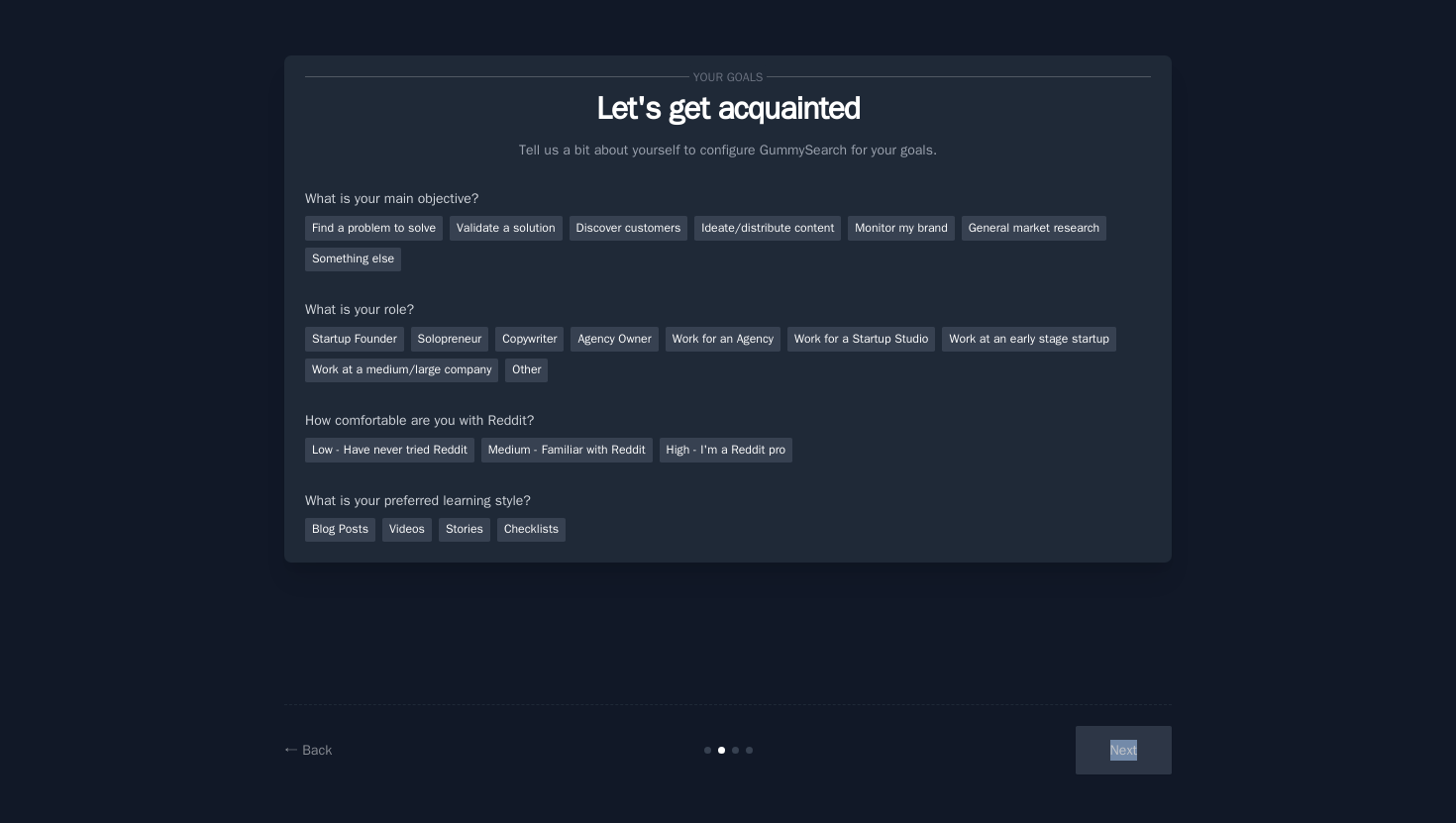 click on "Next" at bounding box center [1023, 750] 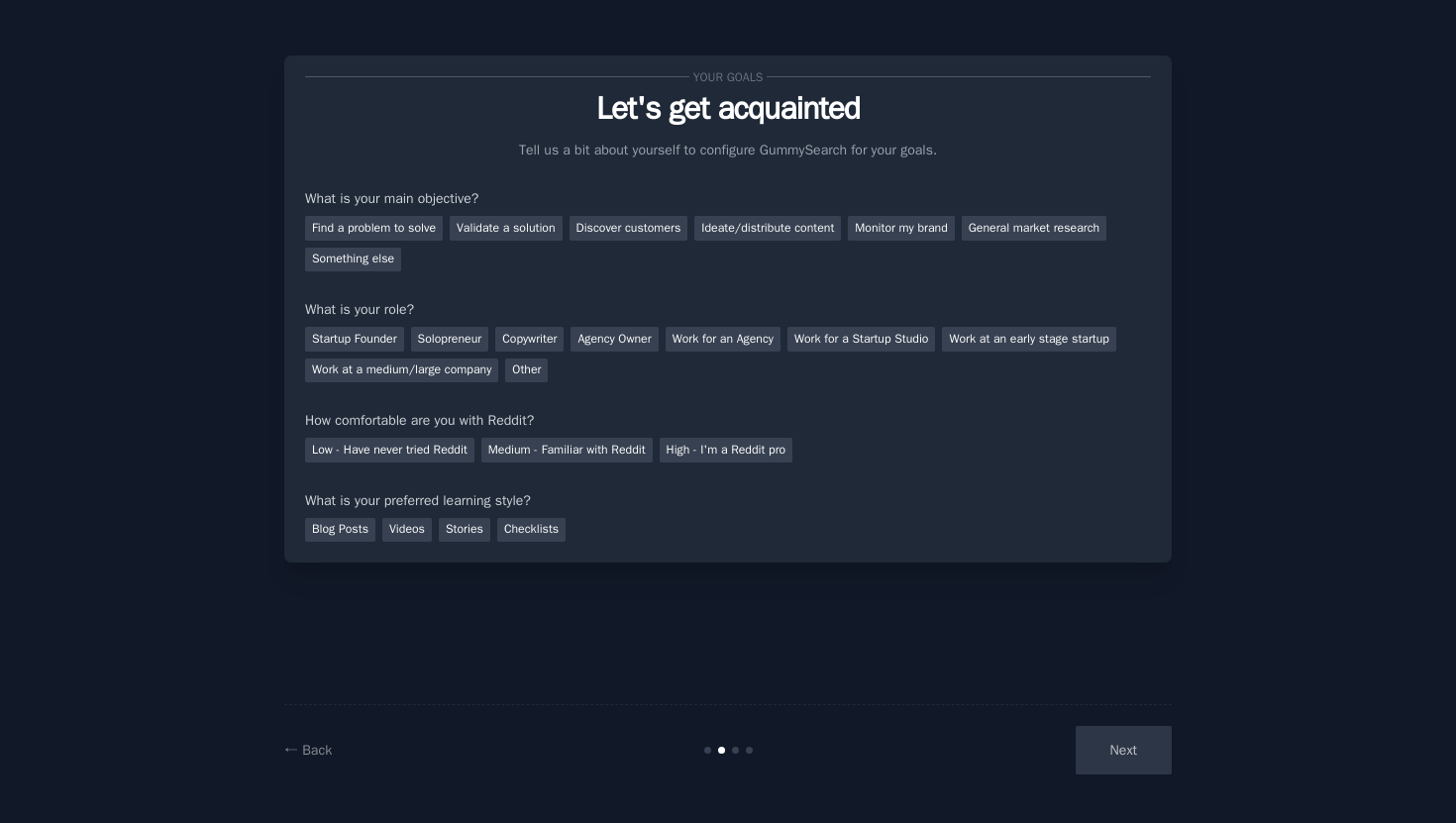 click on "Next" at bounding box center [1023, 750] 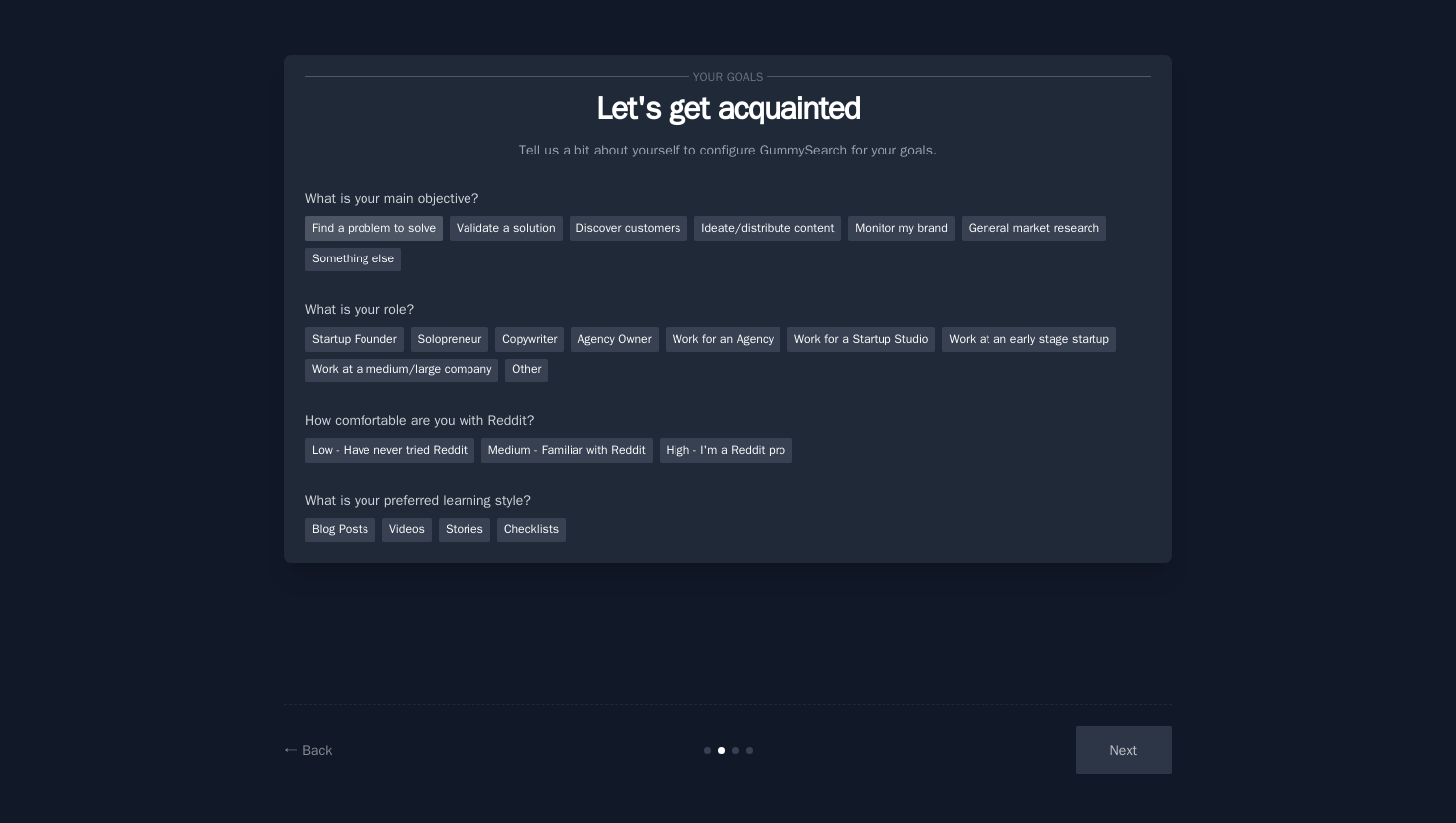 click on "Find a problem to solve" at bounding box center [373, 228] 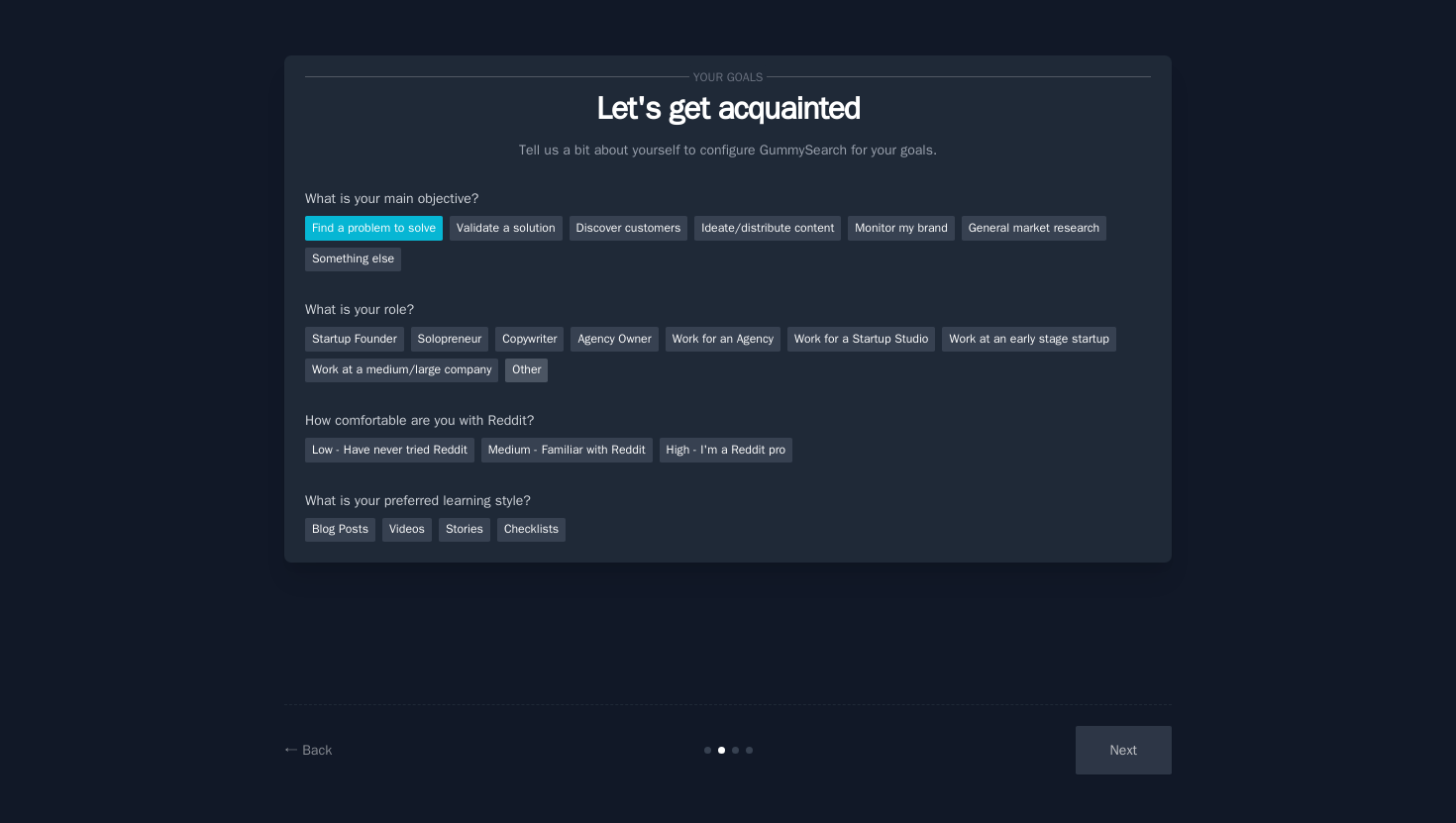 click on "Other" at bounding box center (526, 370) 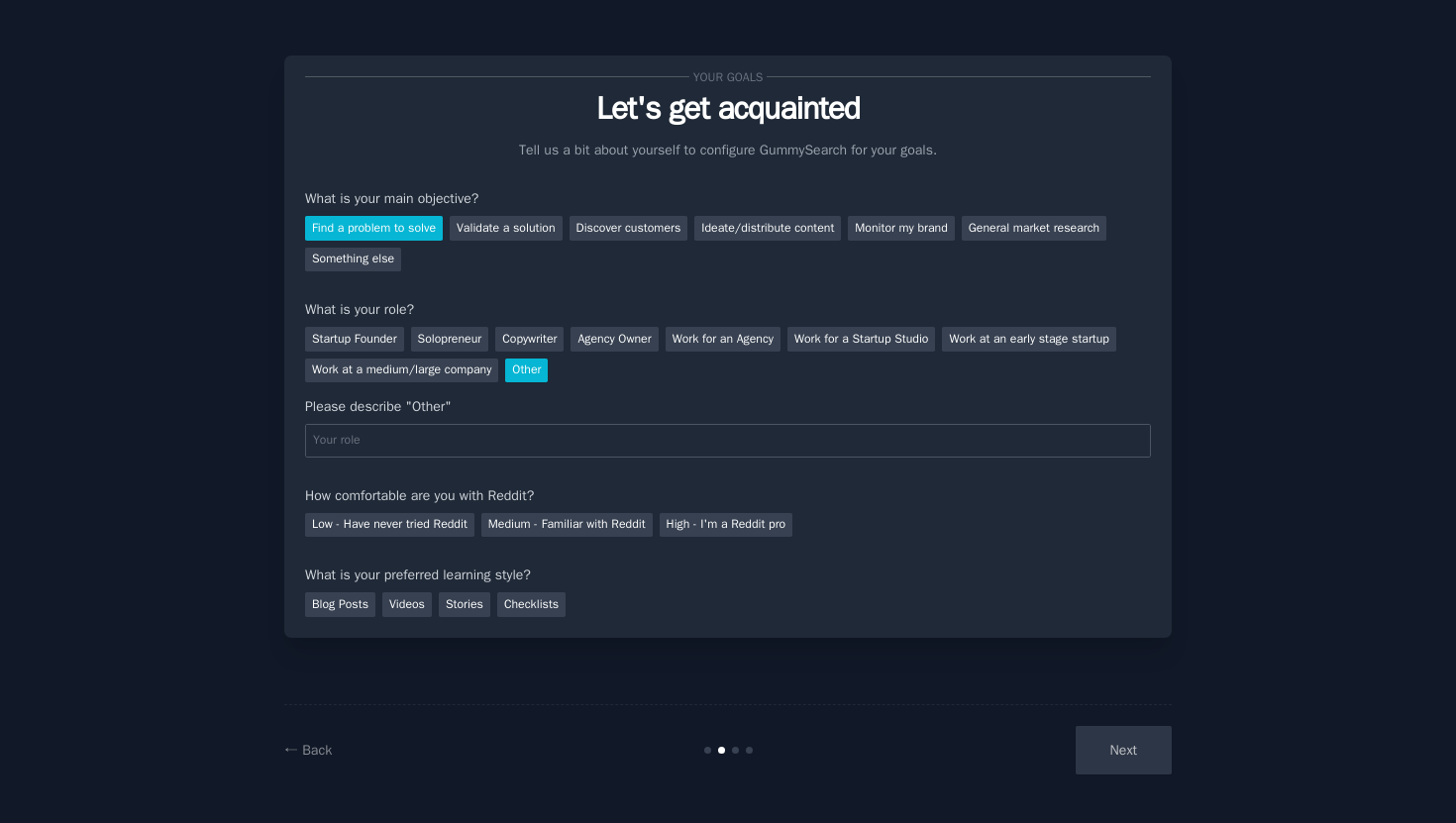 click at bounding box center (728, 441) 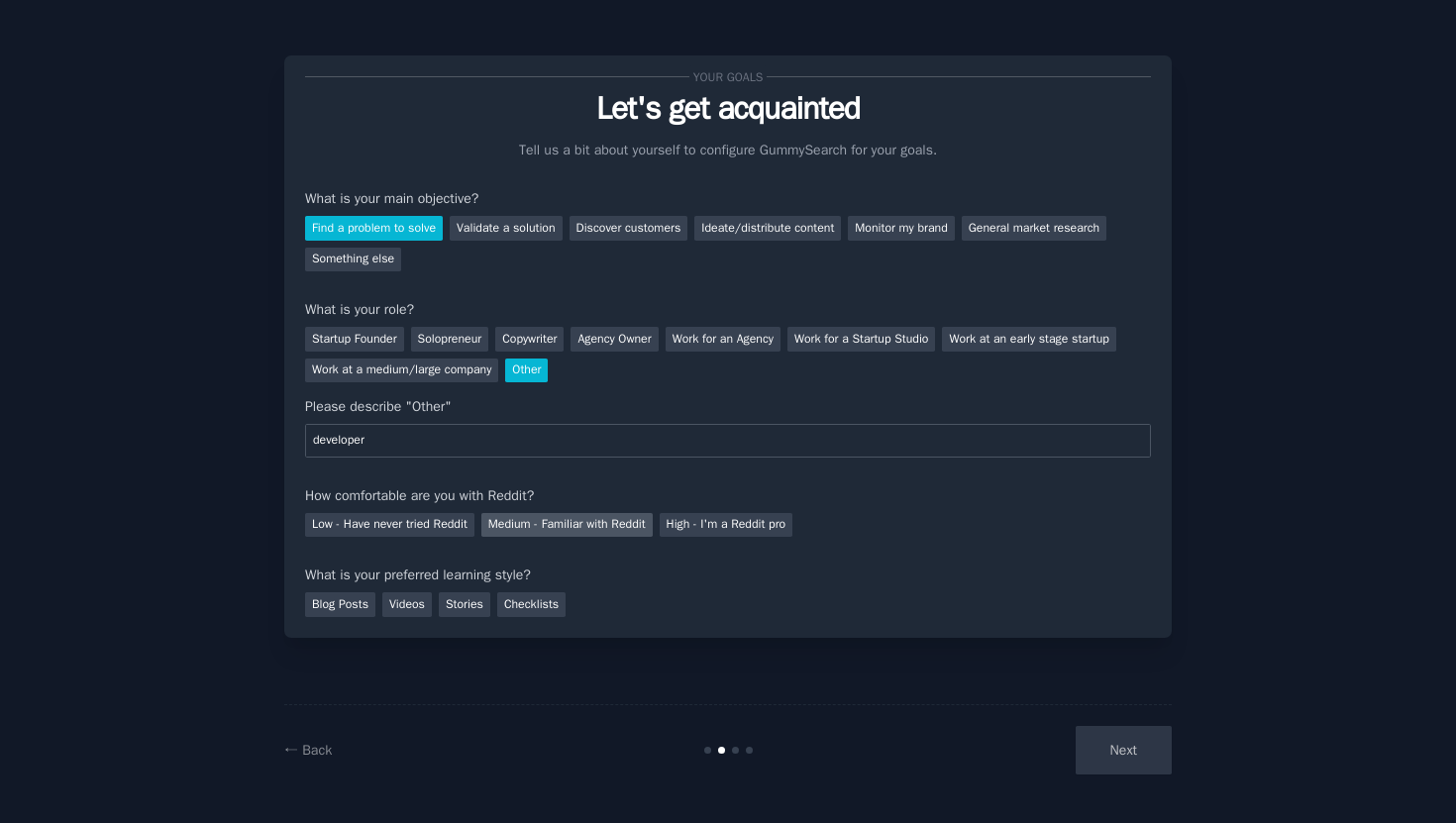 type on "developer" 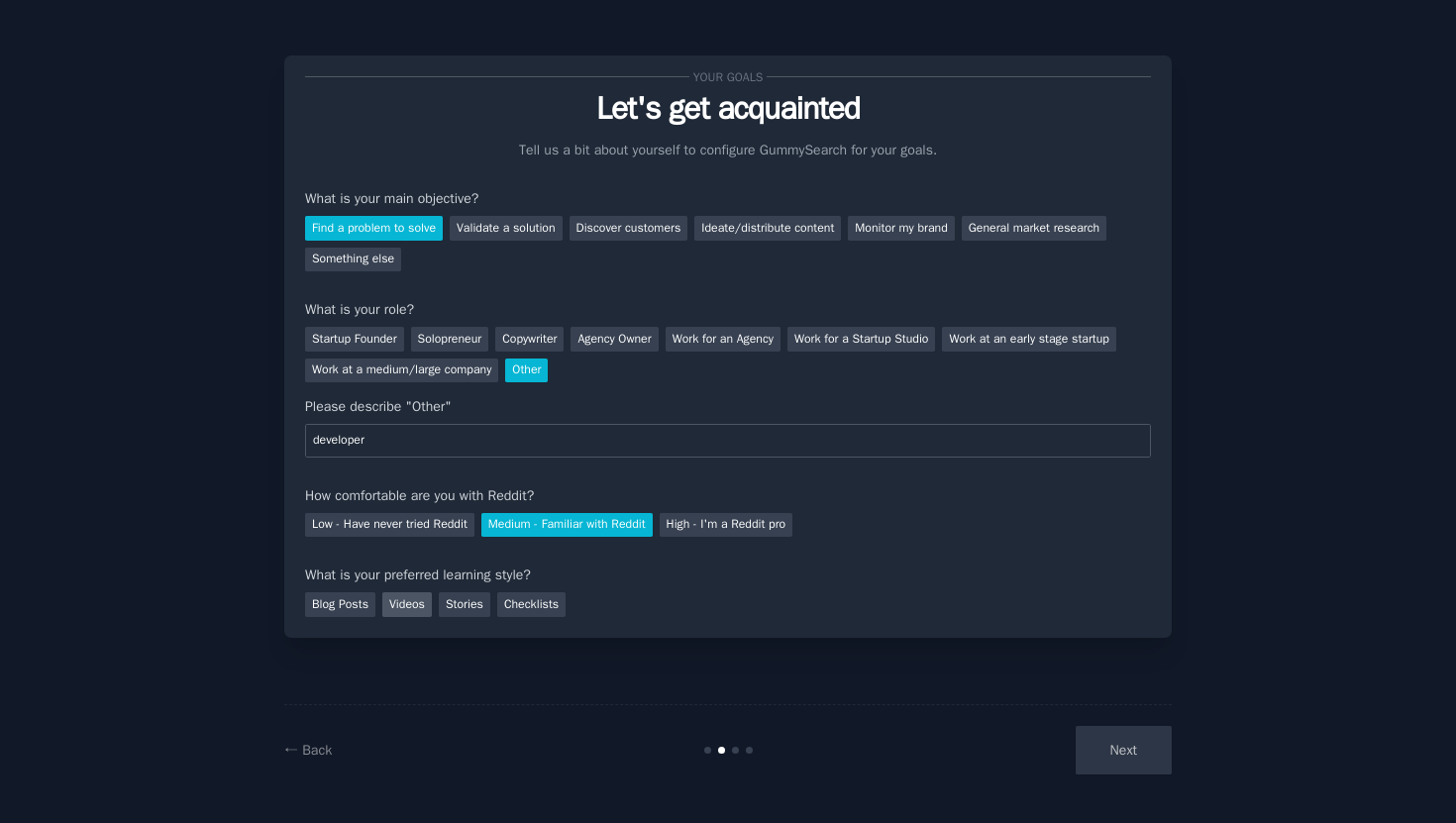 click on "Videos" at bounding box center [407, 604] 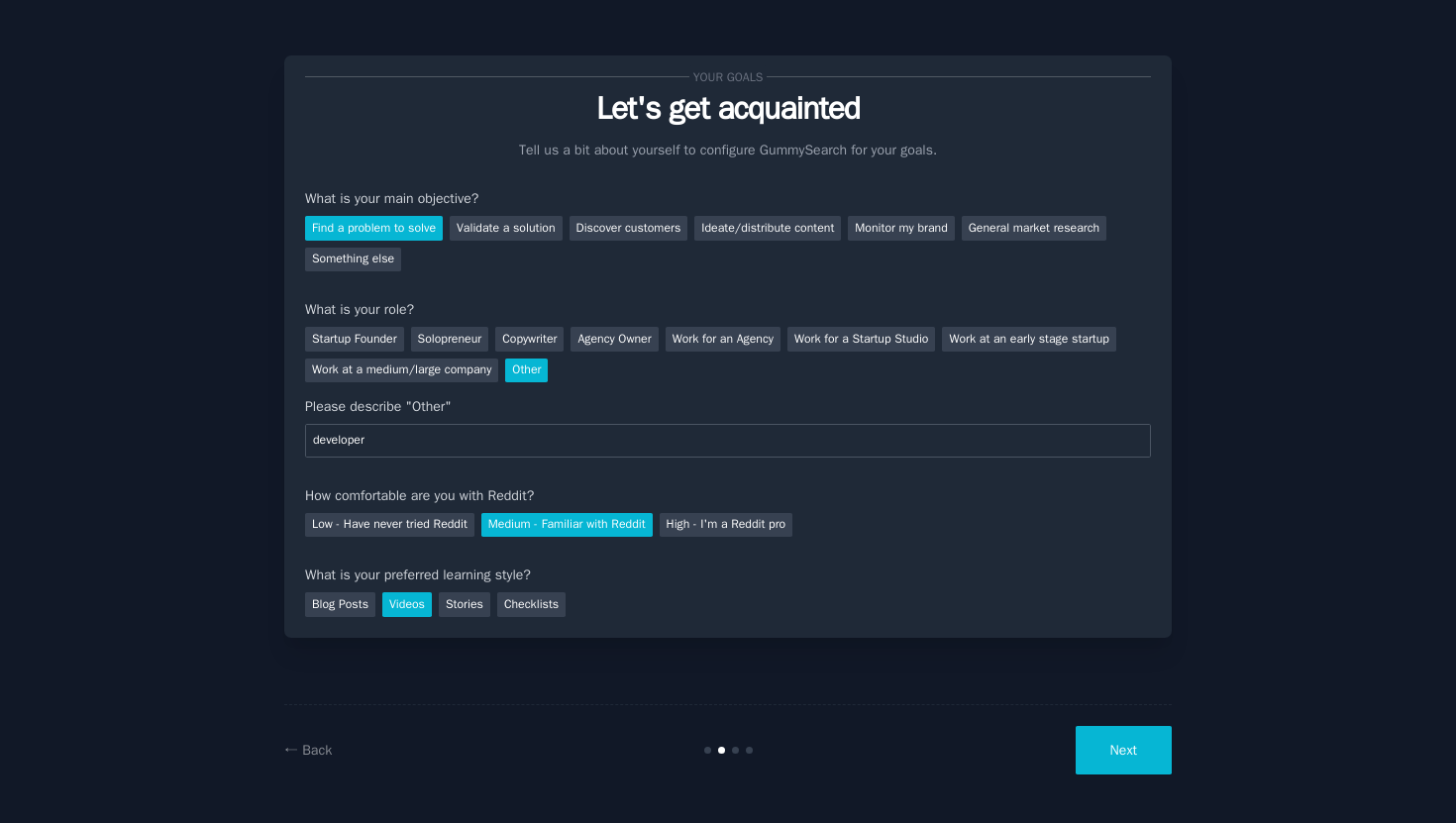 click on "Next" at bounding box center (1123, 750) 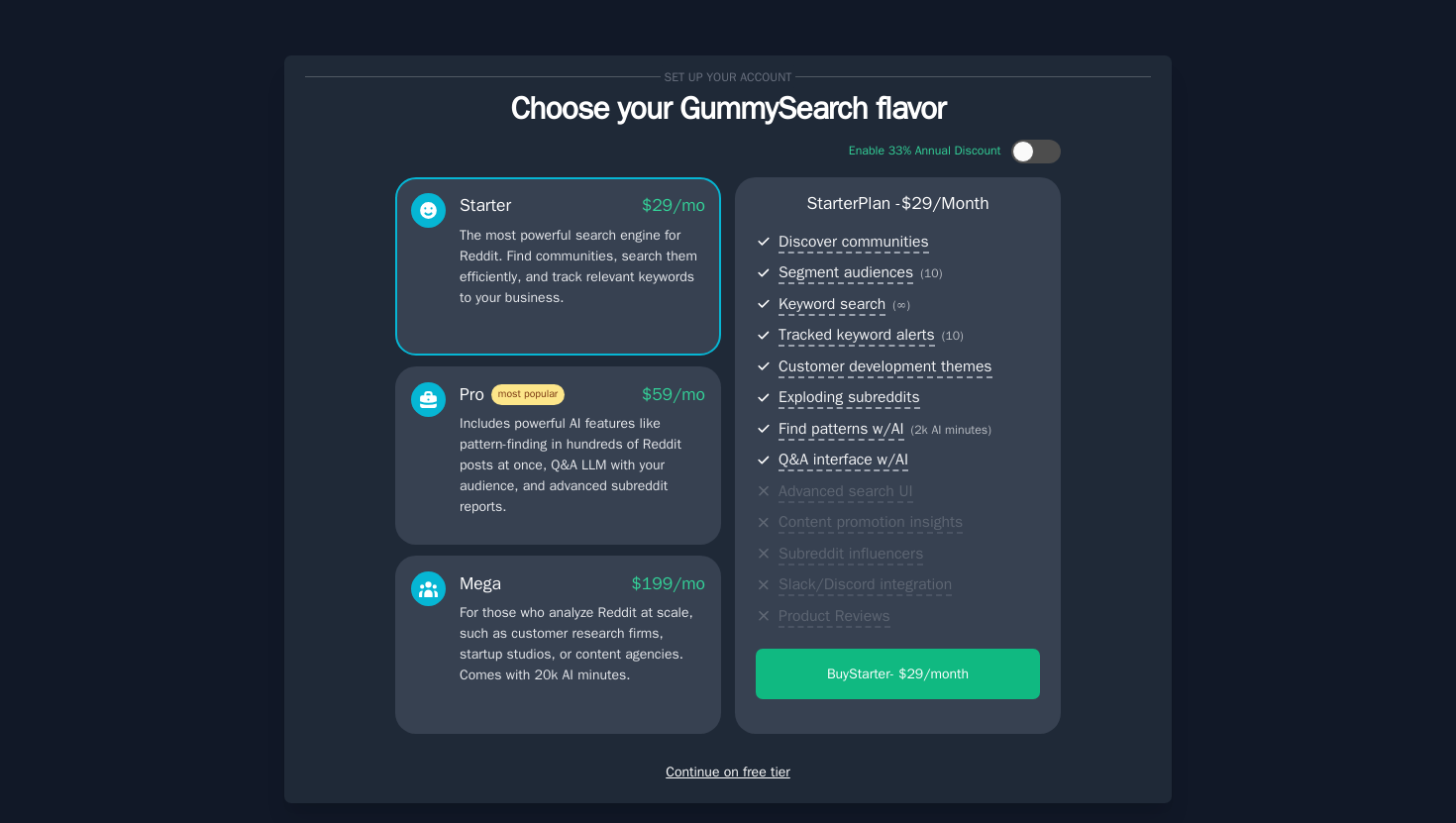 click on "Continue on free tier" at bounding box center [728, 772] 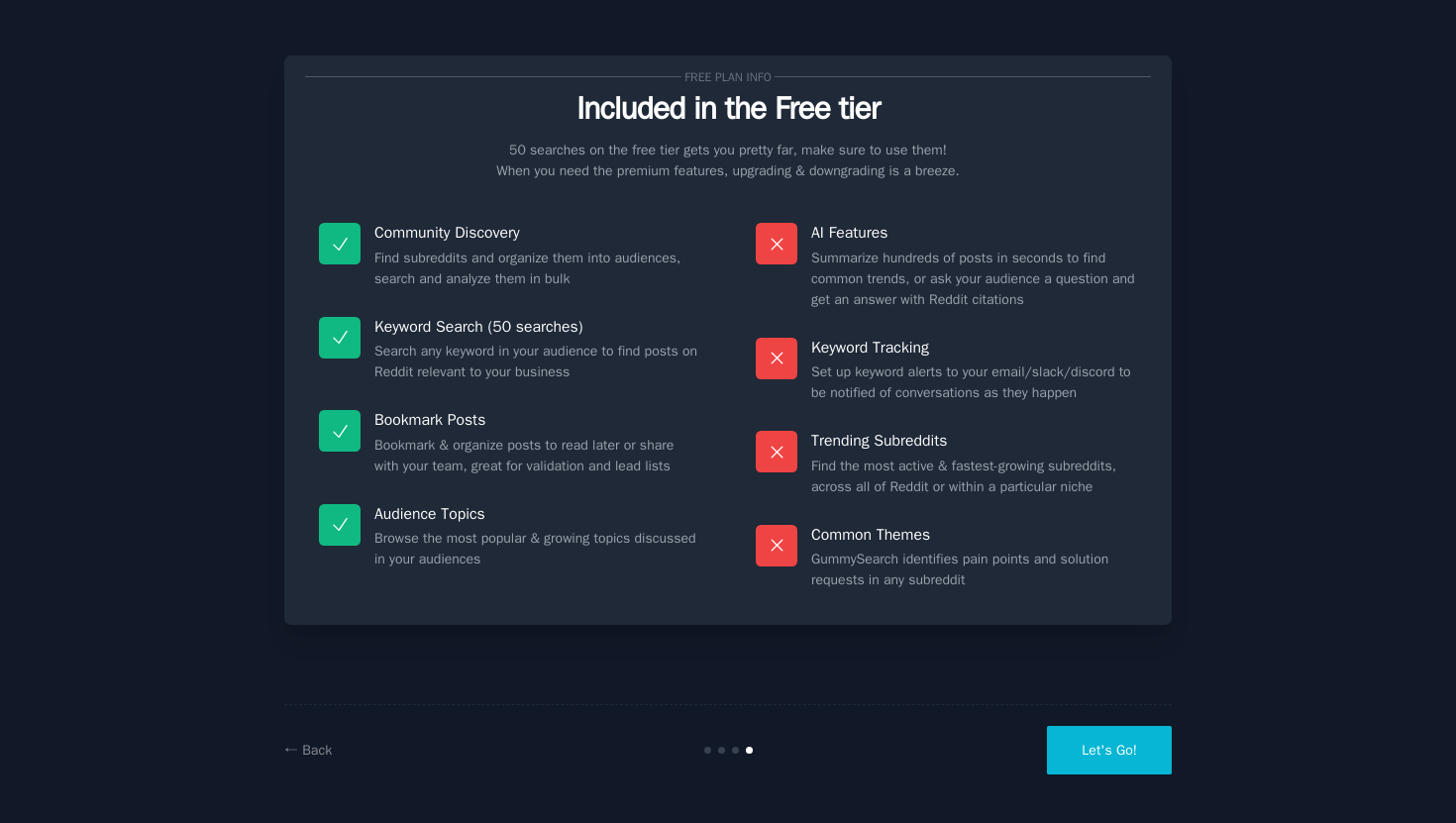 click on "Let's Go!" at bounding box center (1109, 750) 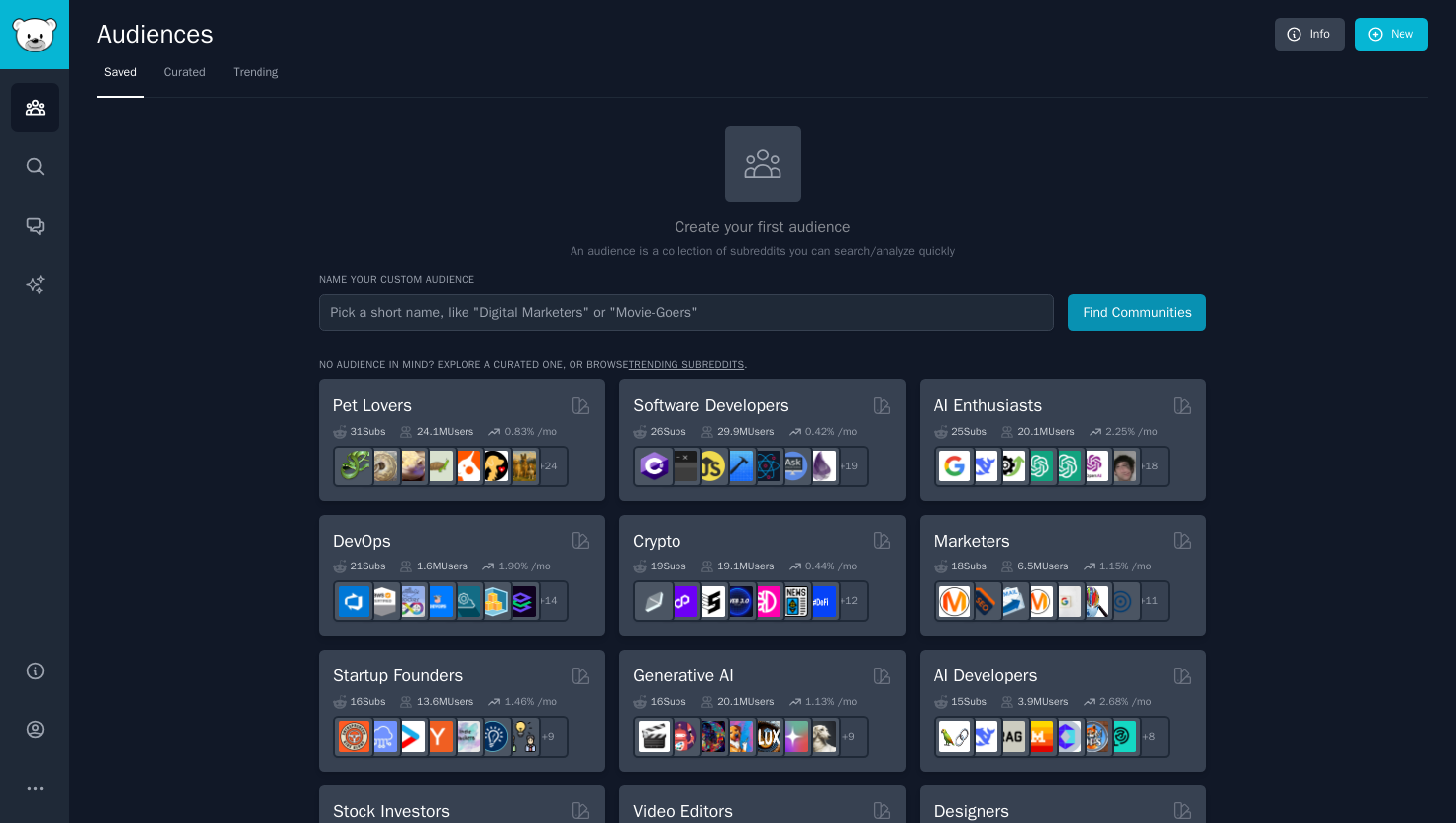 click at bounding box center (686, 312) 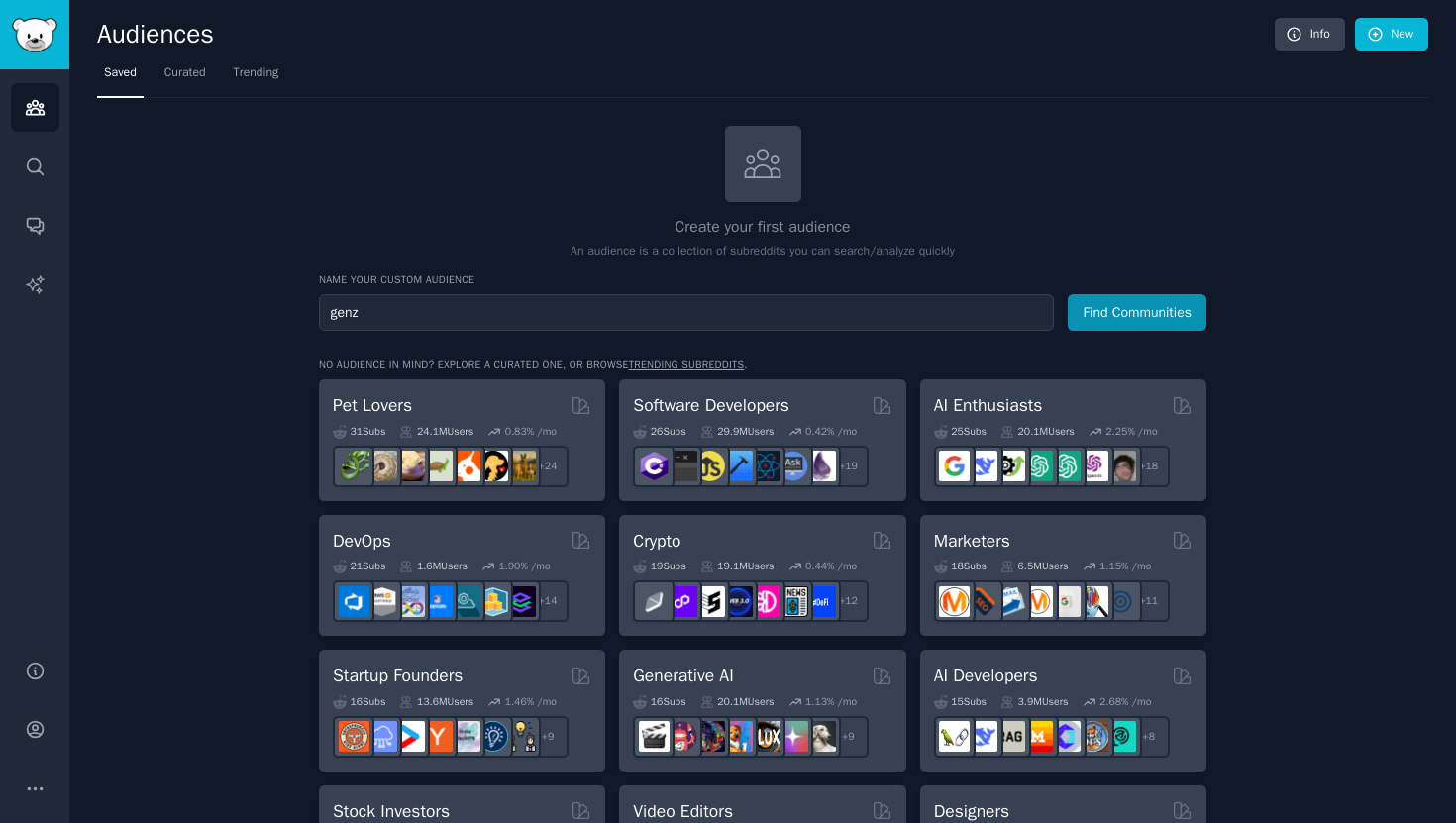 type on "genz" 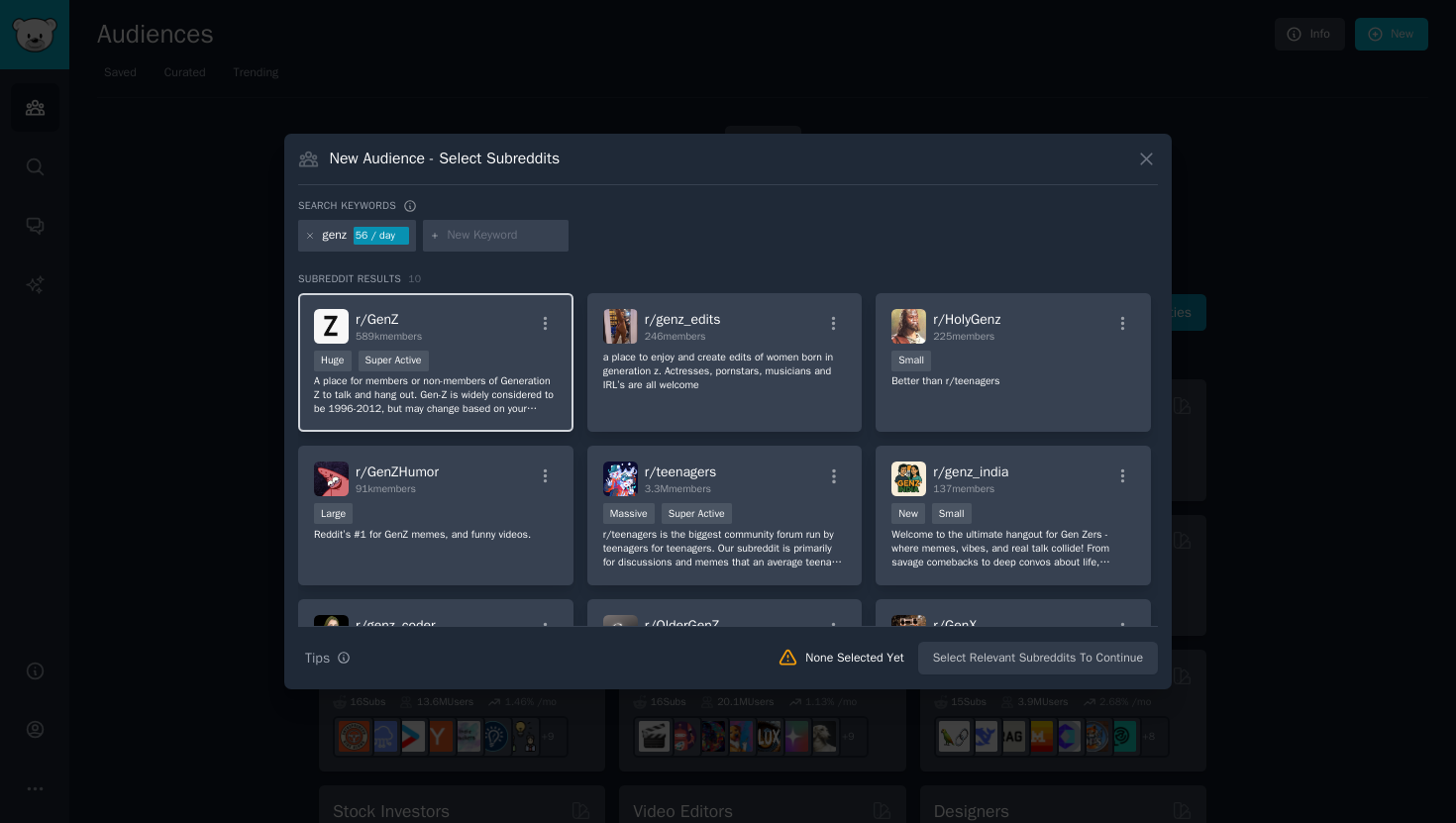 click on "r/ GenZ 589k  members" at bounding box center [436, 326] 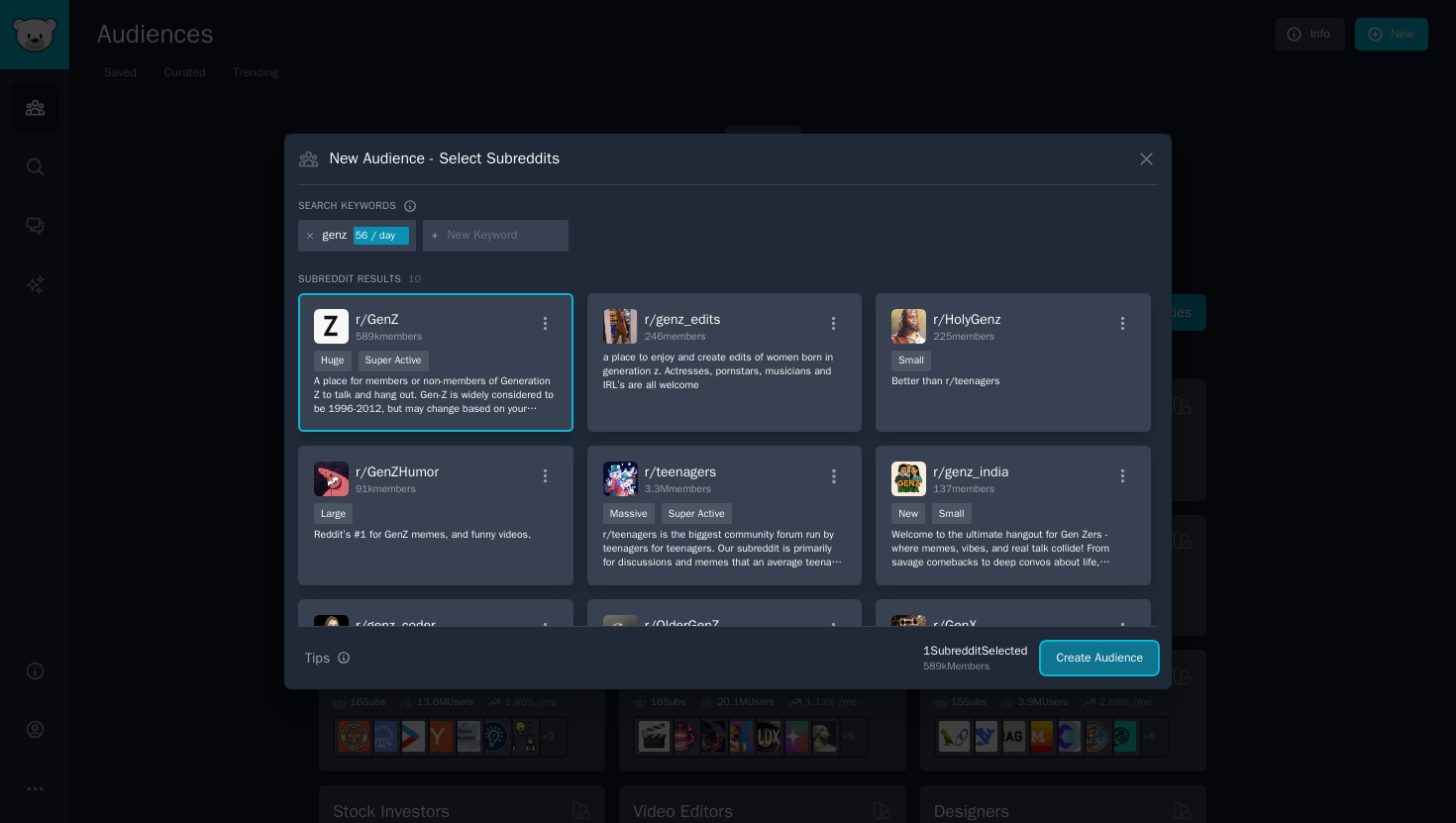 click on "Create Audience" at bounding box center [1099, 659] 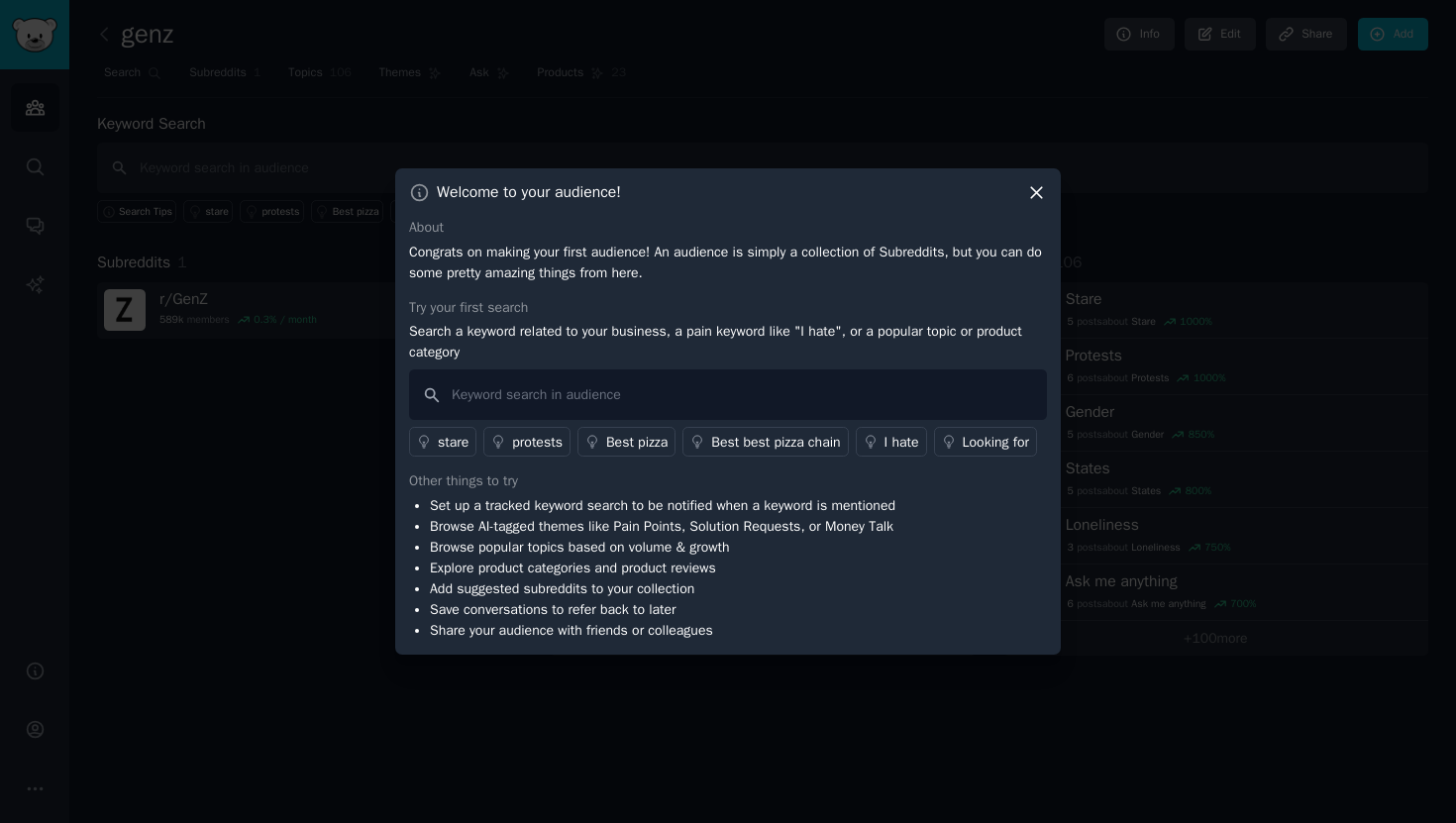 click 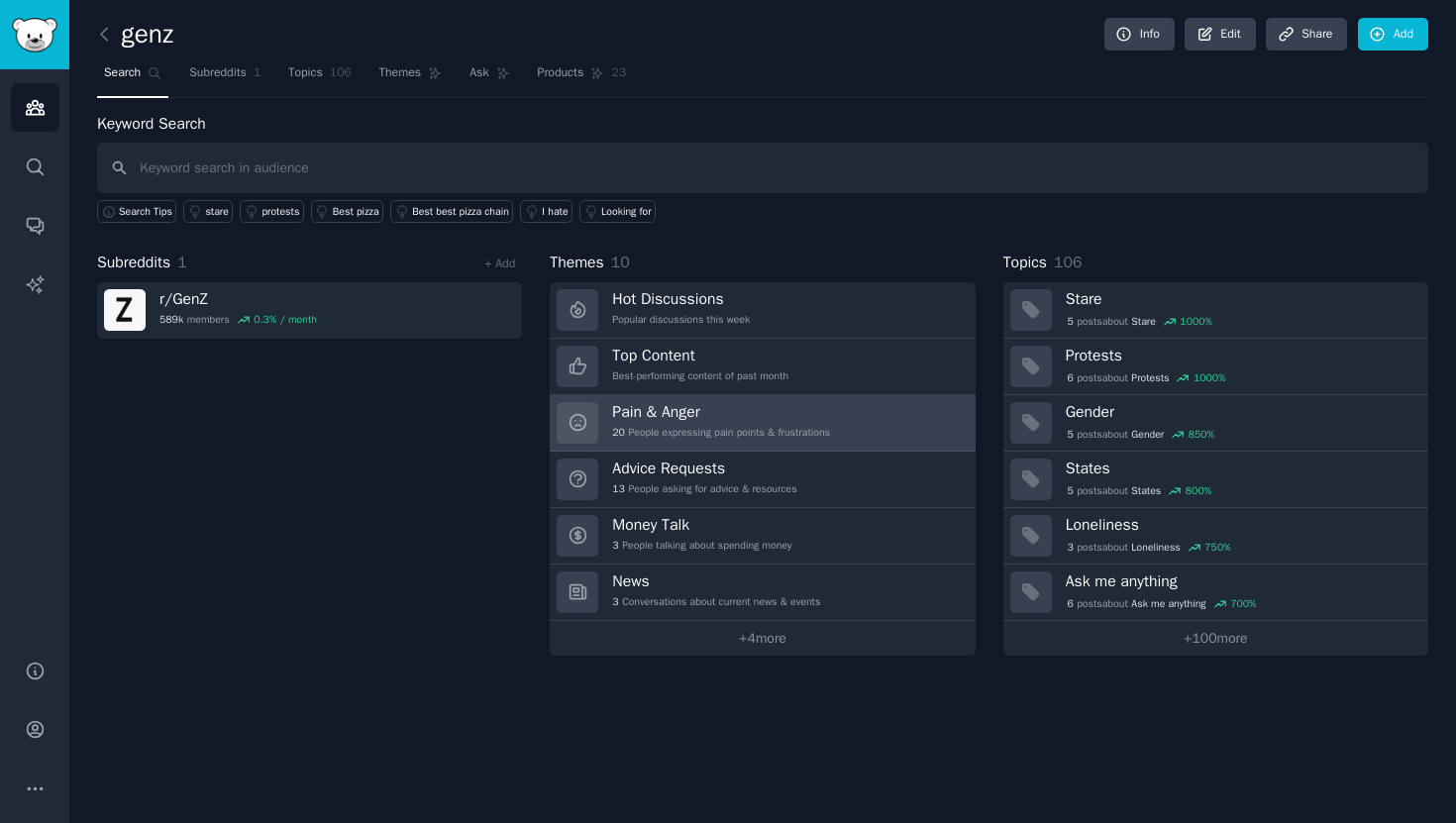 click on "20 People expressing pain points & frustrations" at bounding box center (721, 433) 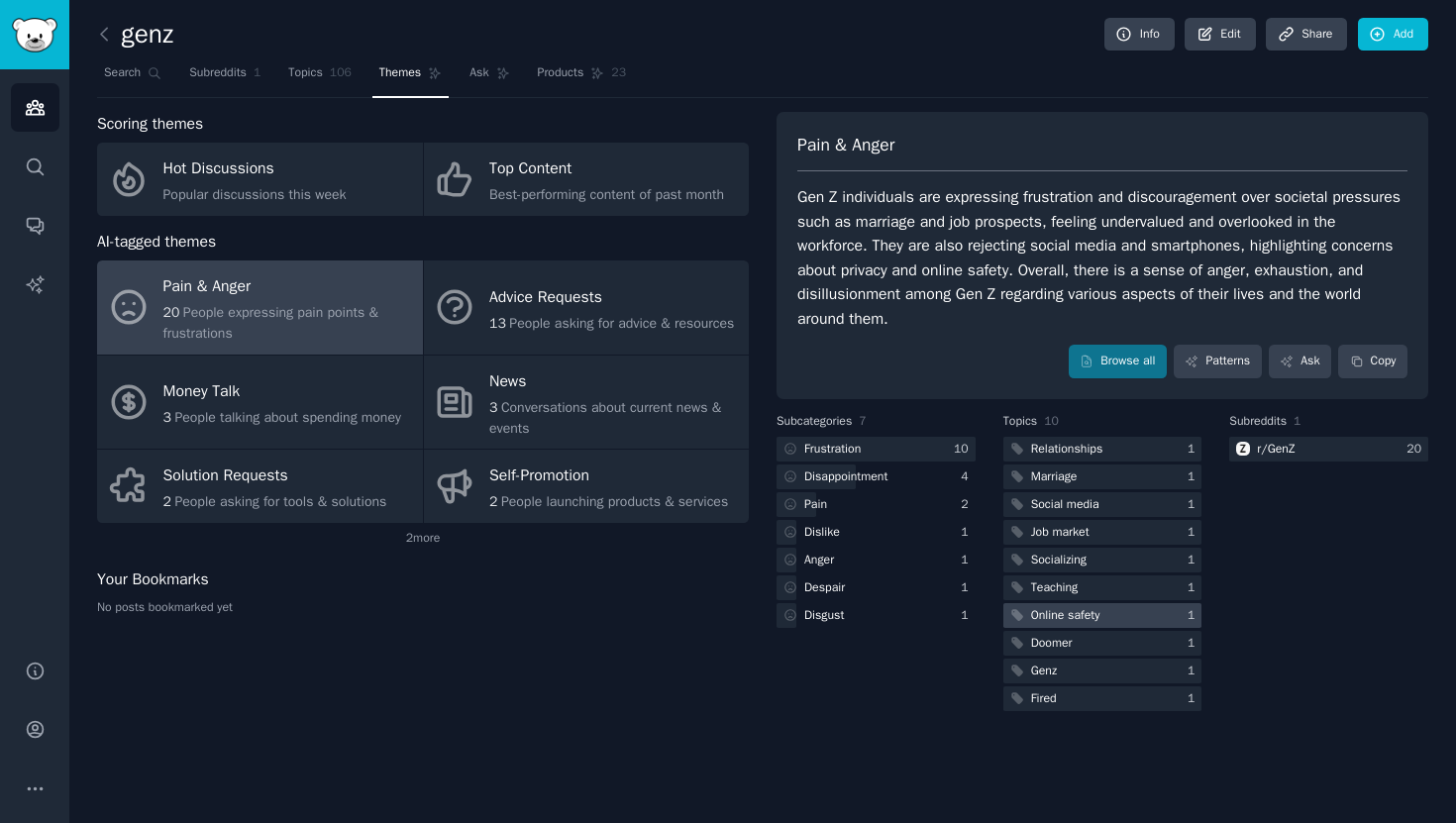 click on "Online safety" at bounding box center [1066, 616] 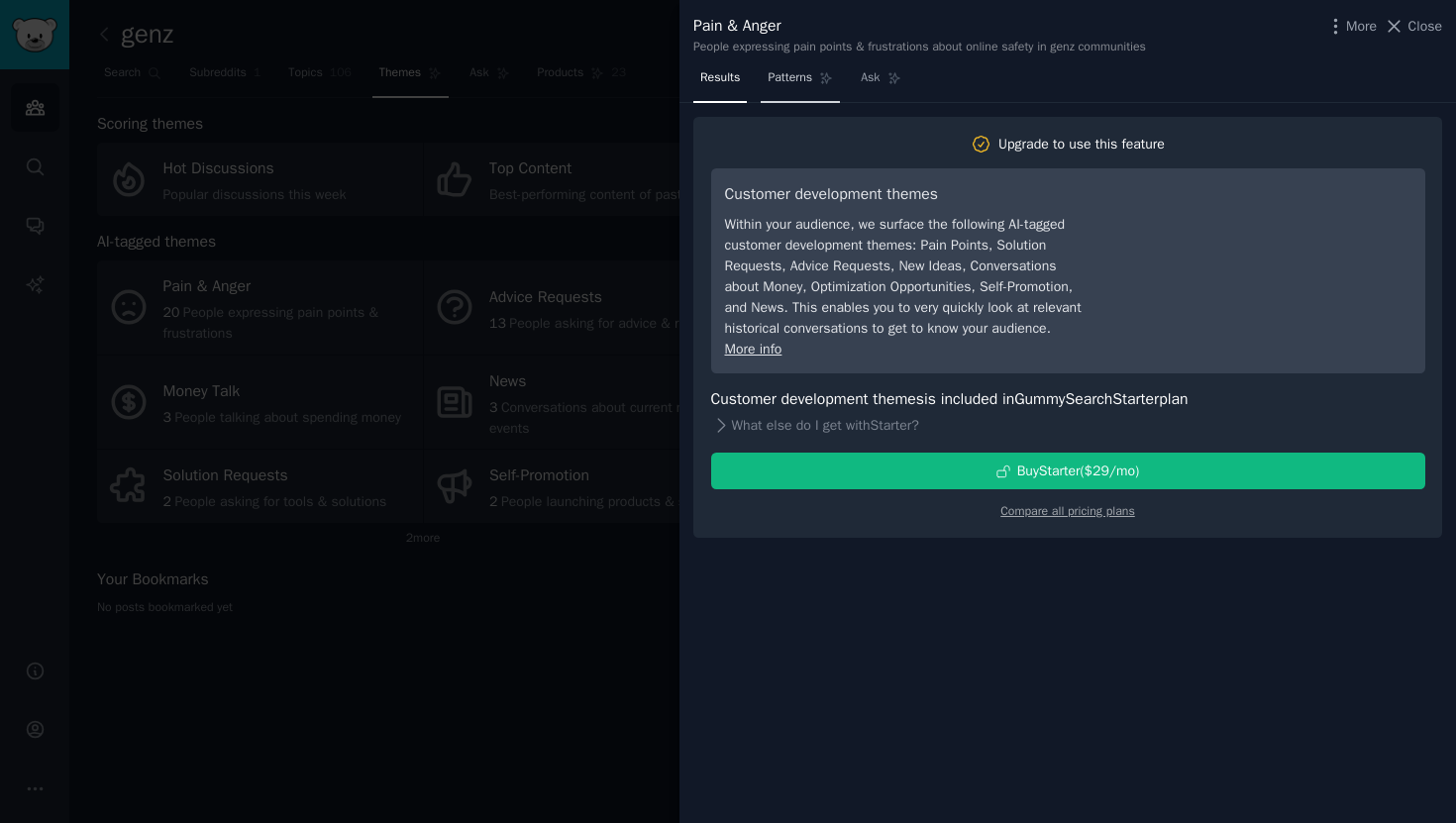 click on "Patterns" at bounding box center [800, 82] 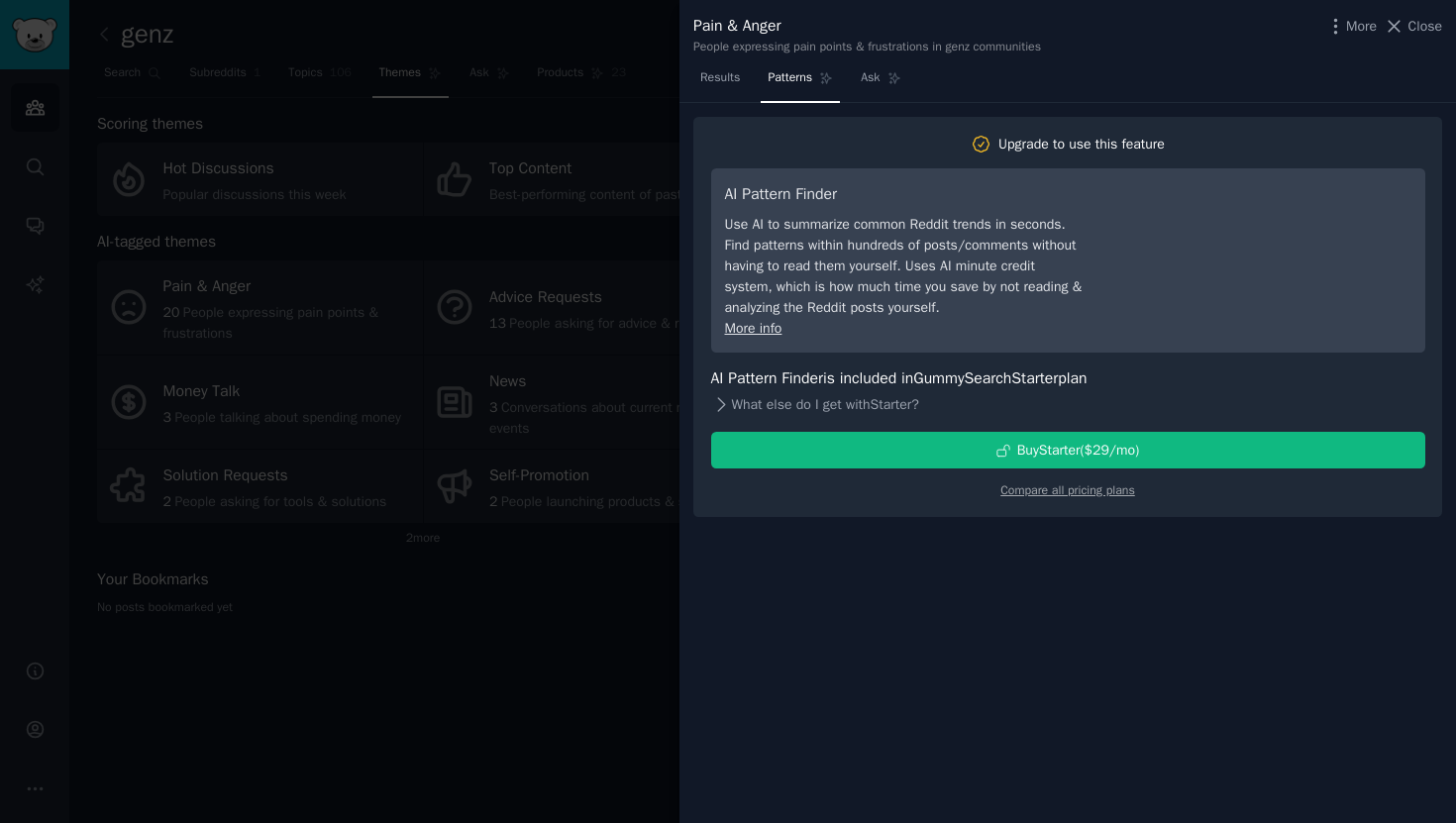 click 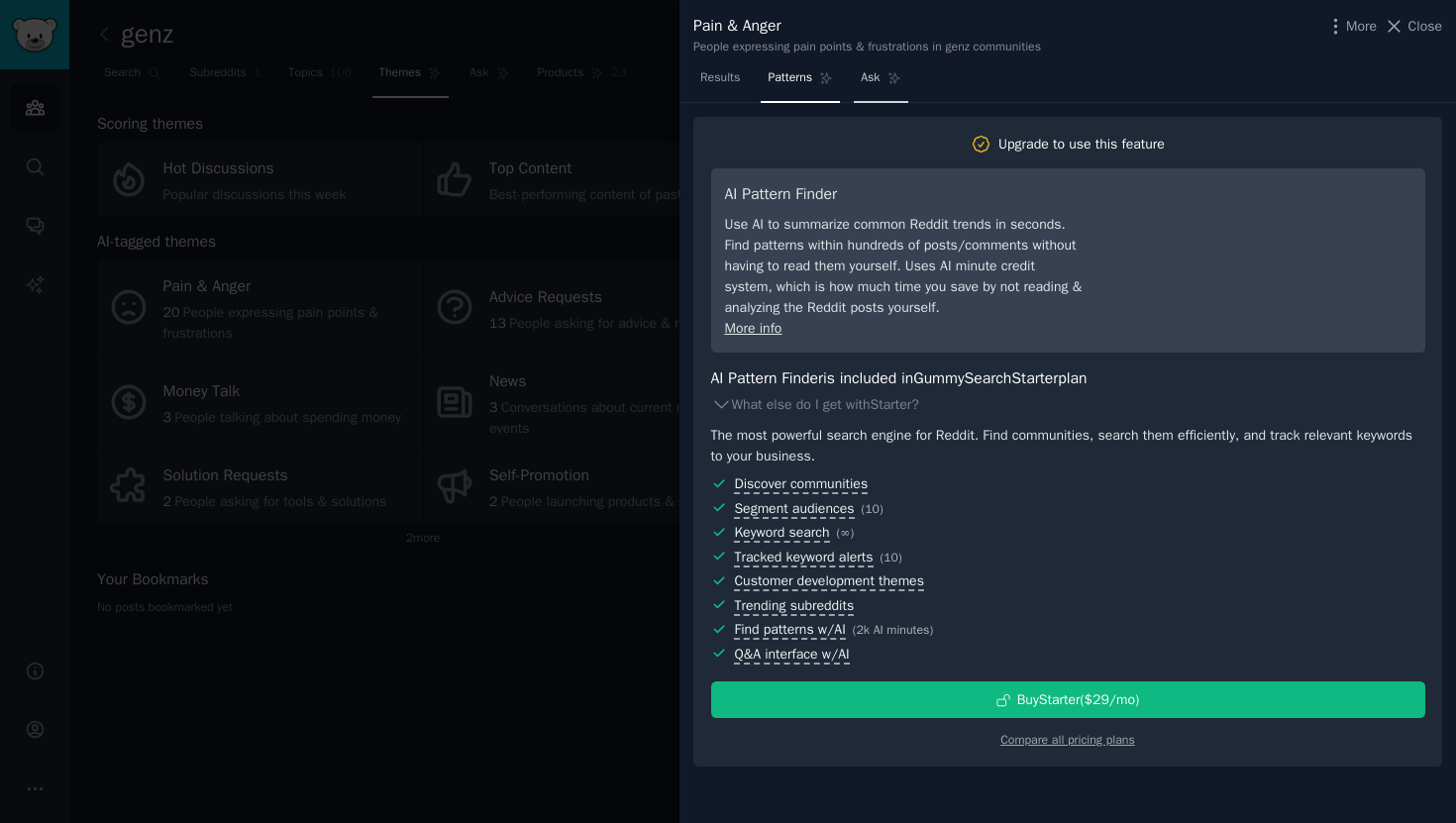 click on "Ask" at bounding box center [881, 82] 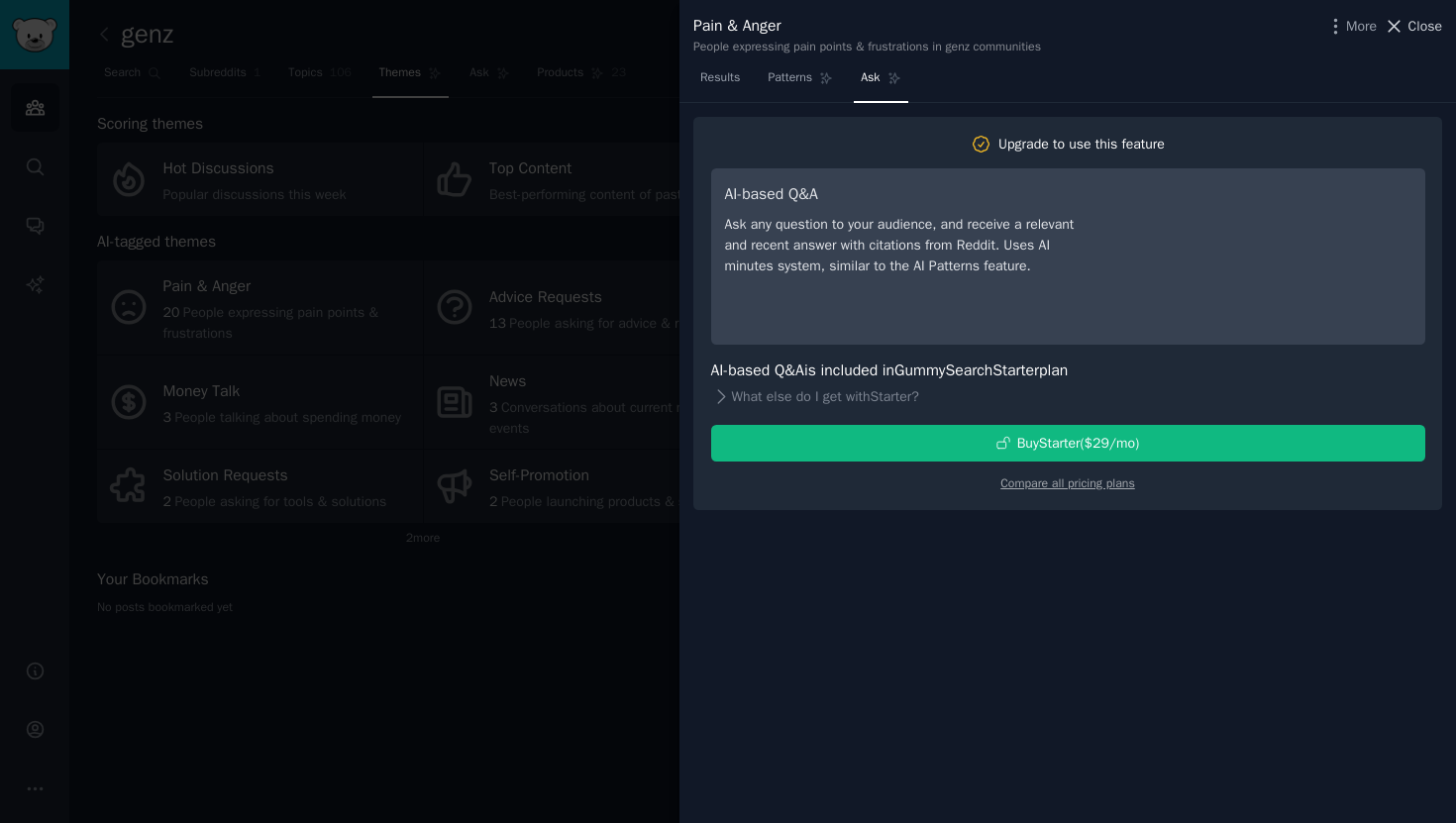 click 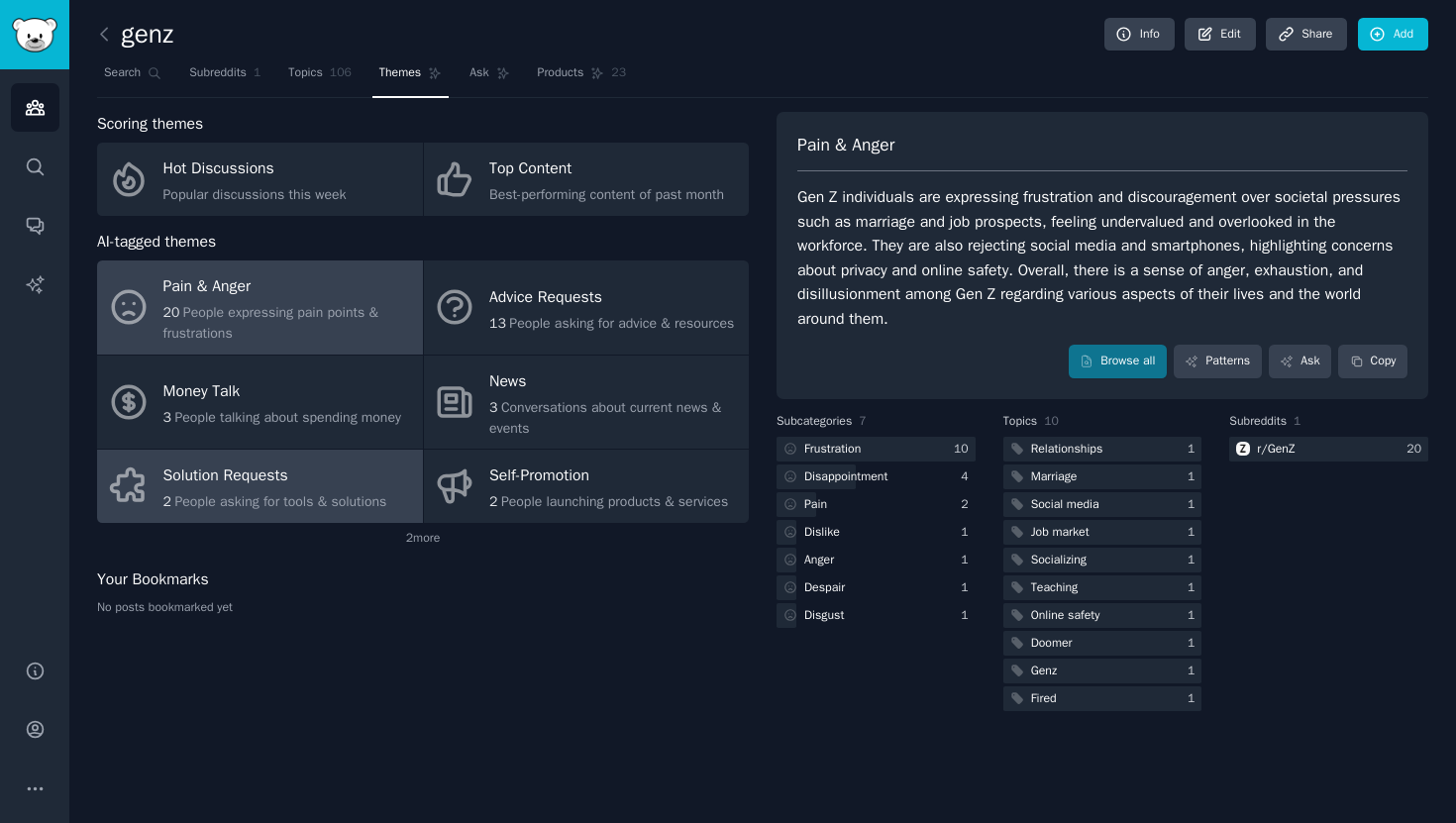 click on "2 People asking for tools & solutions" at bounding box center [275, 501] 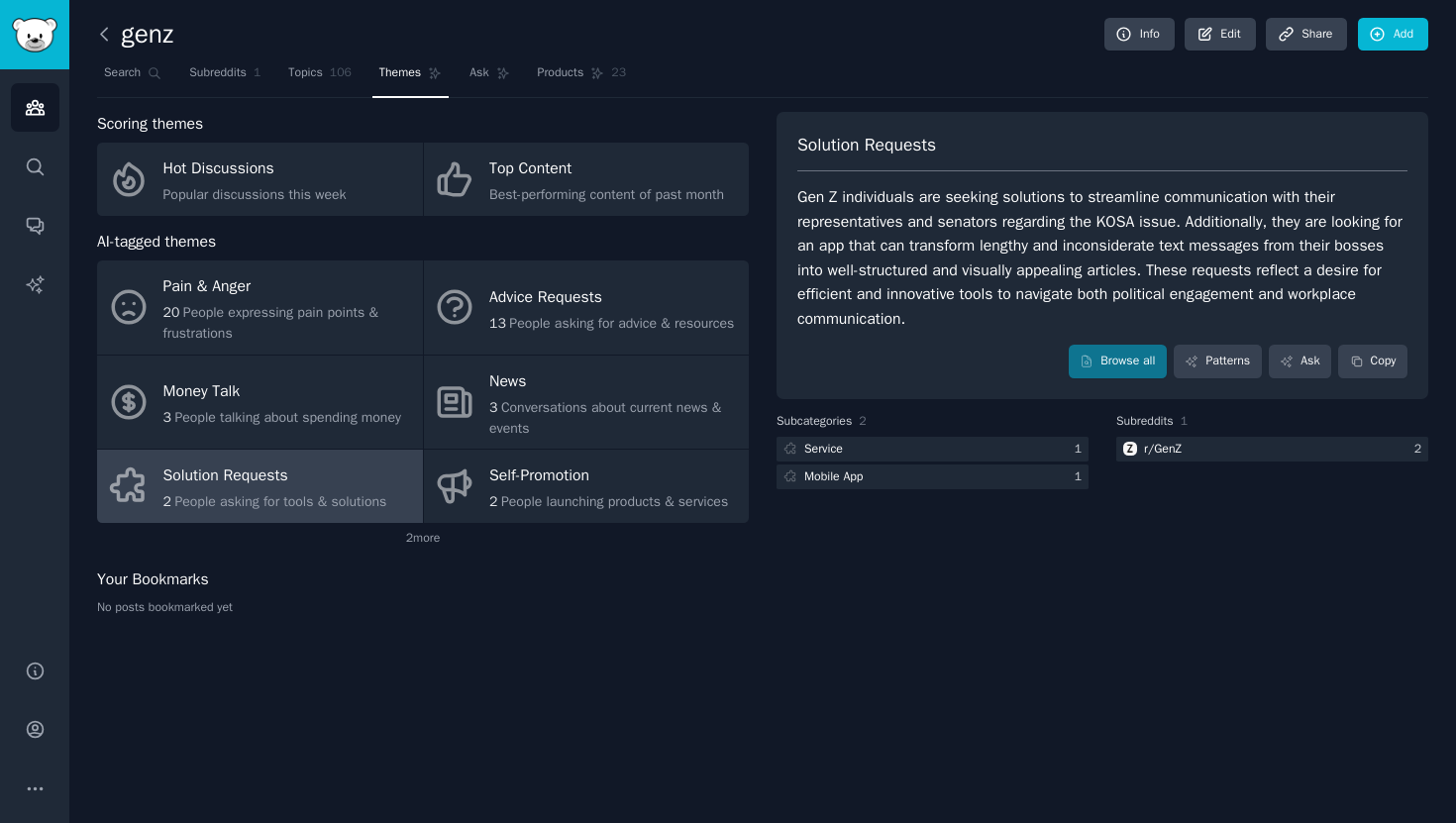 click 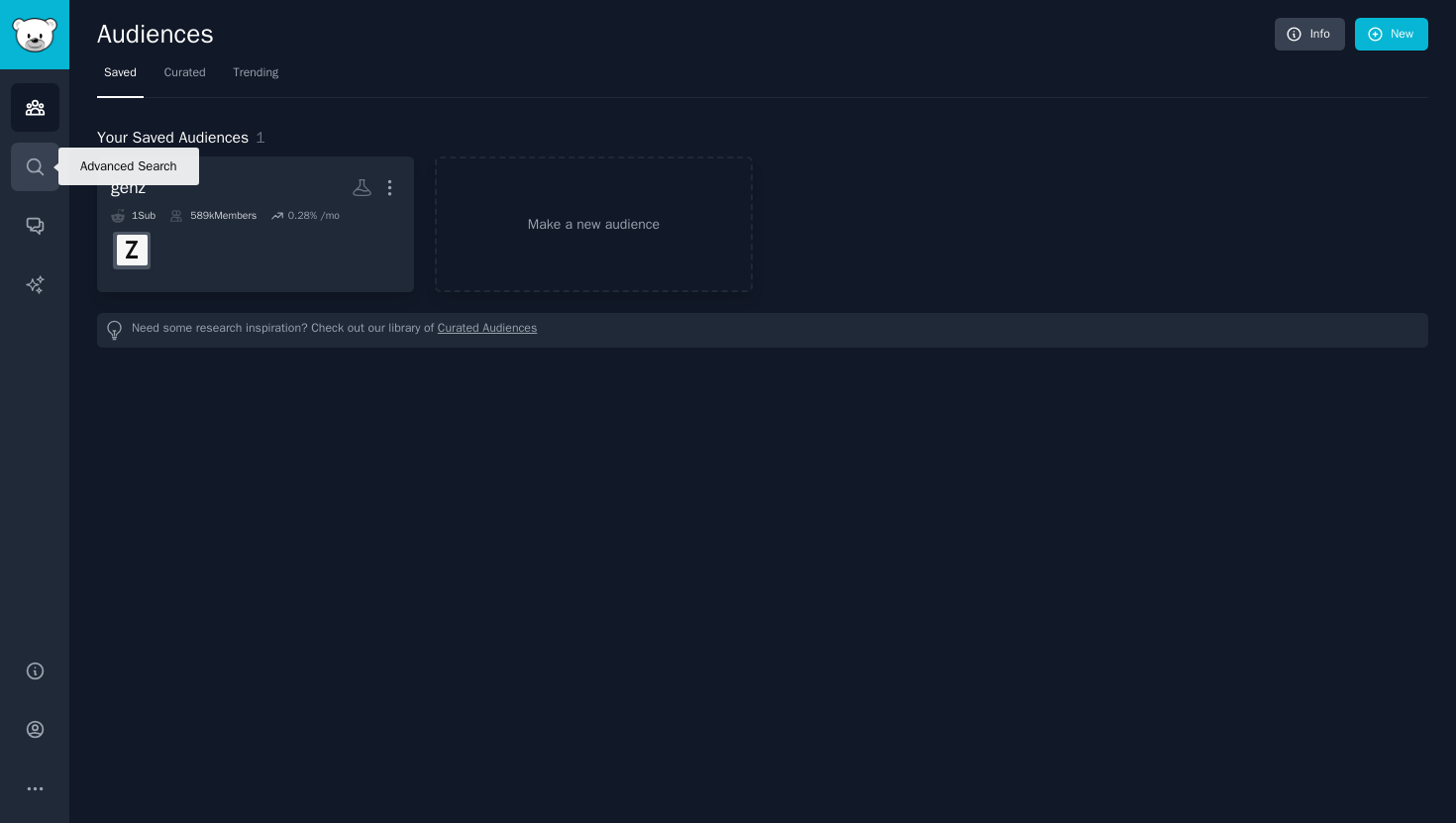 click 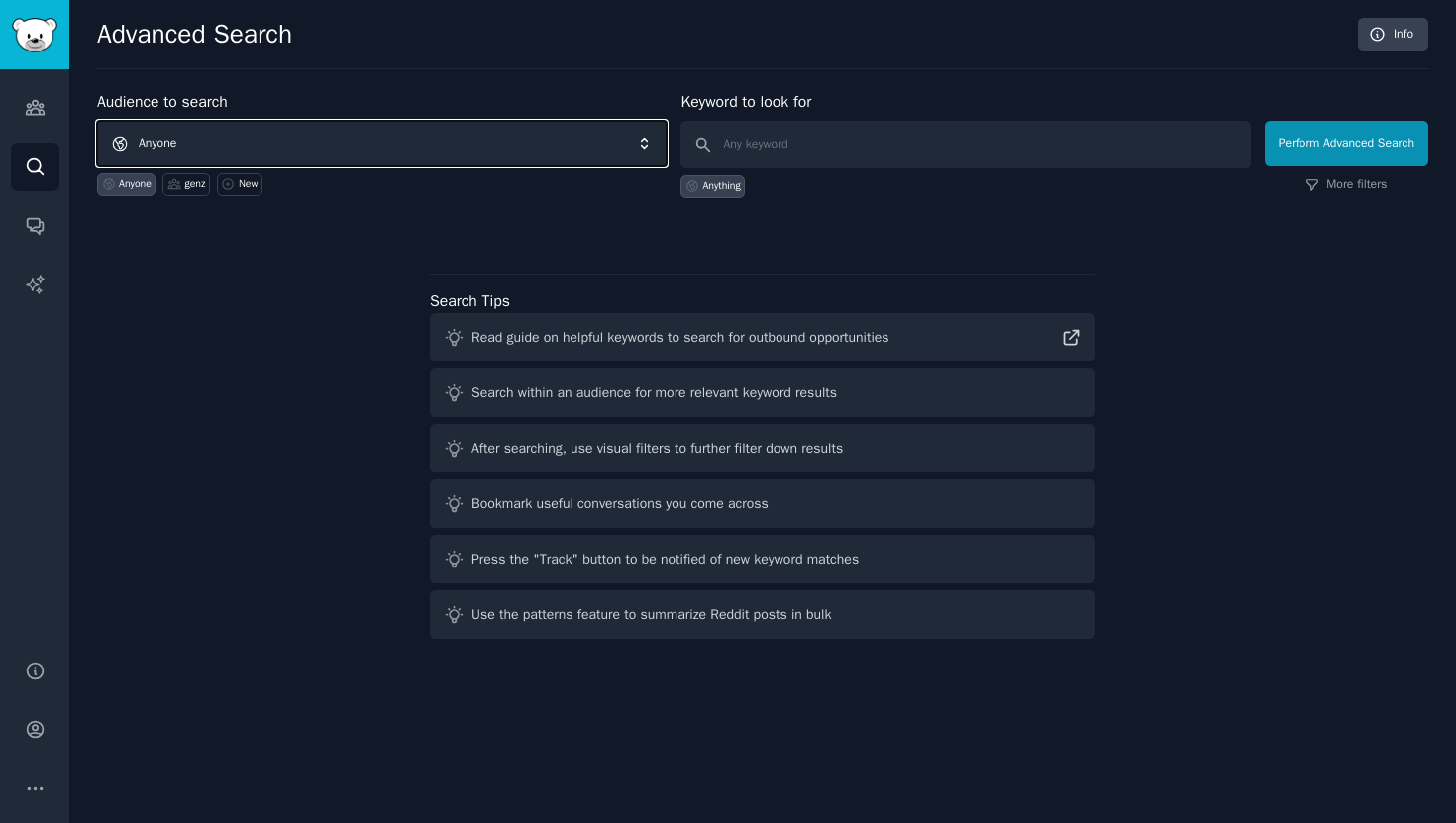 click on "Anyone" at bounding box center (381, 144) 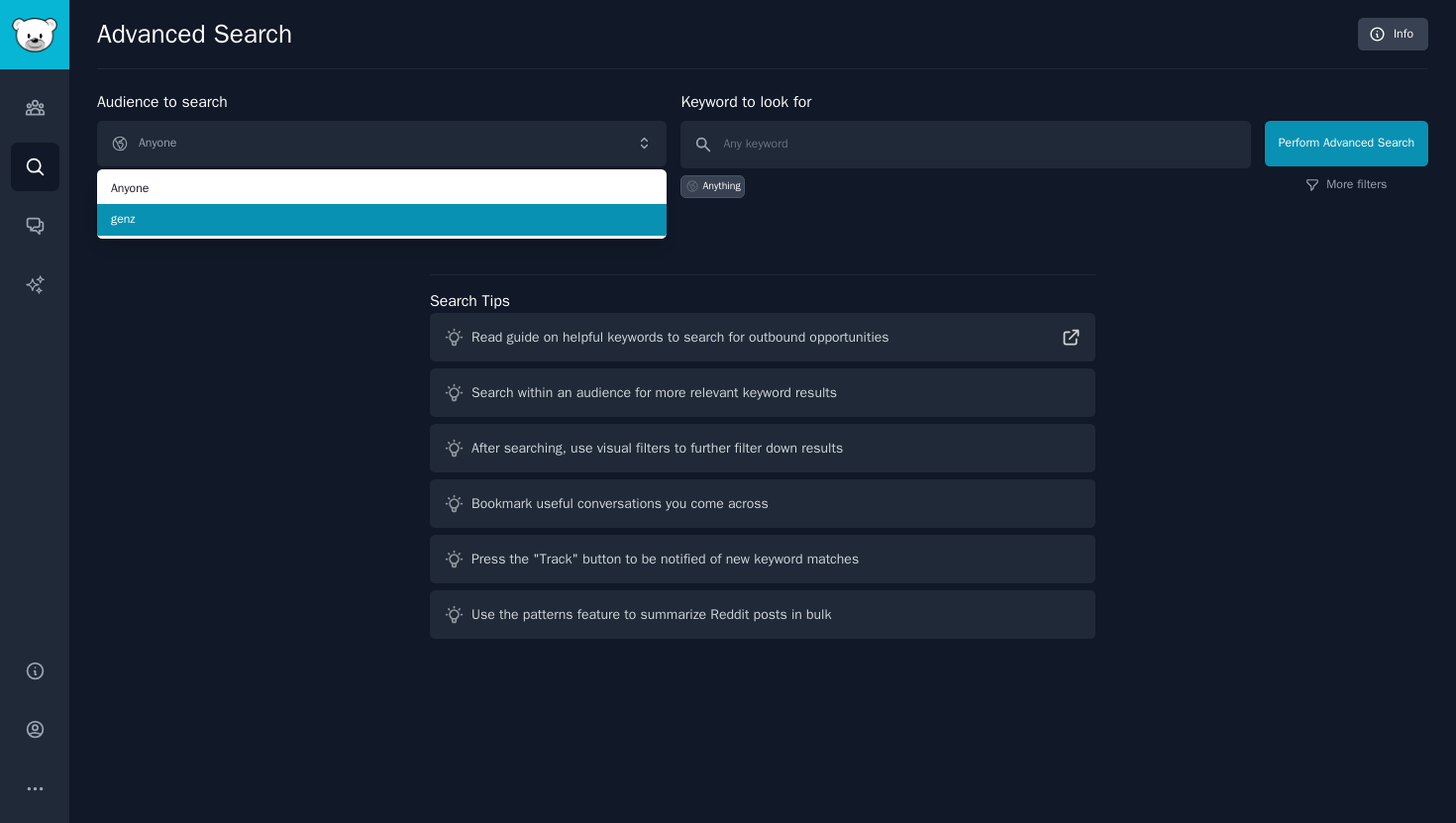 click on "genz" at bounding box center [381, 220] 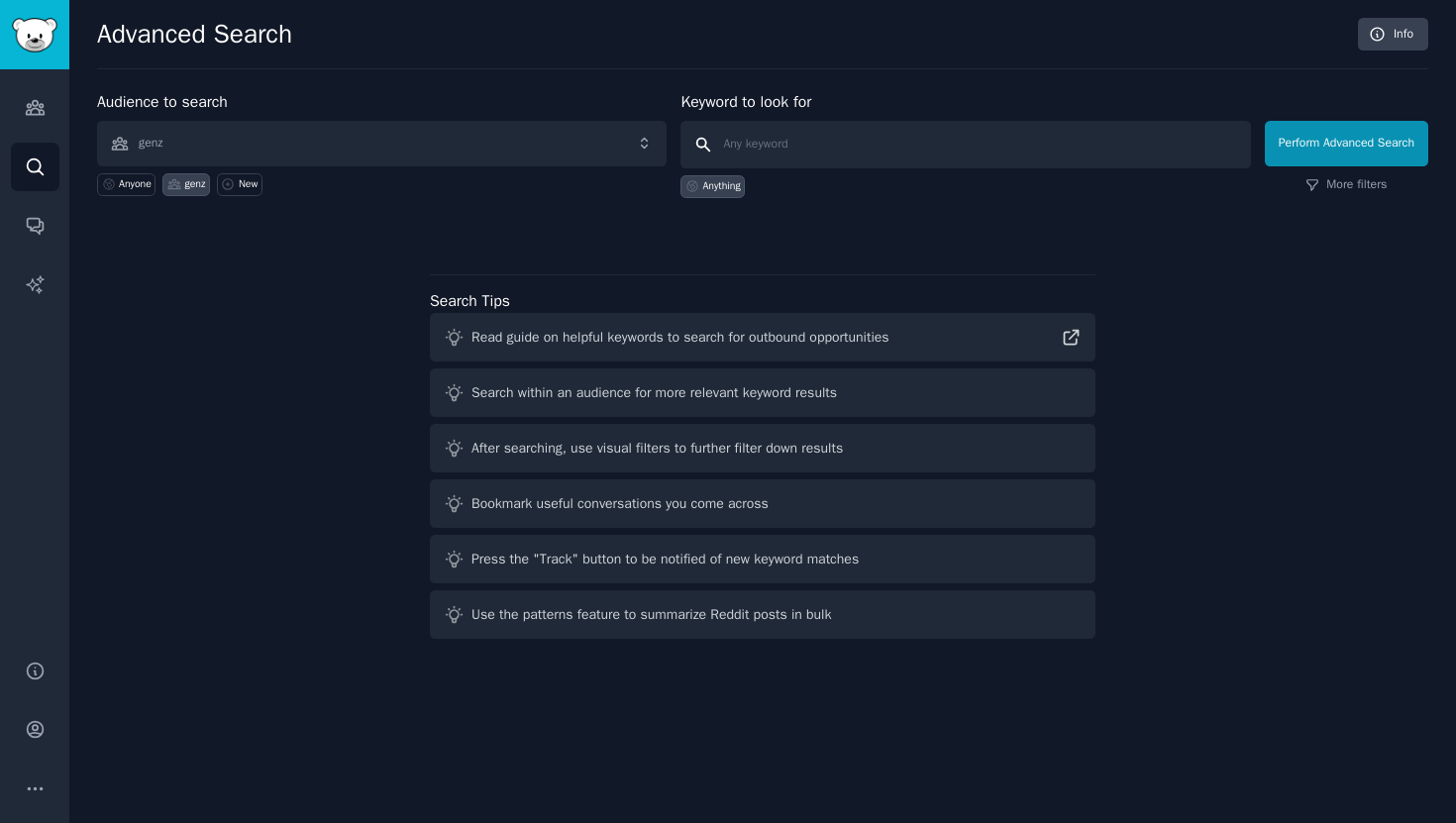 click at bounding box center [965, 145] 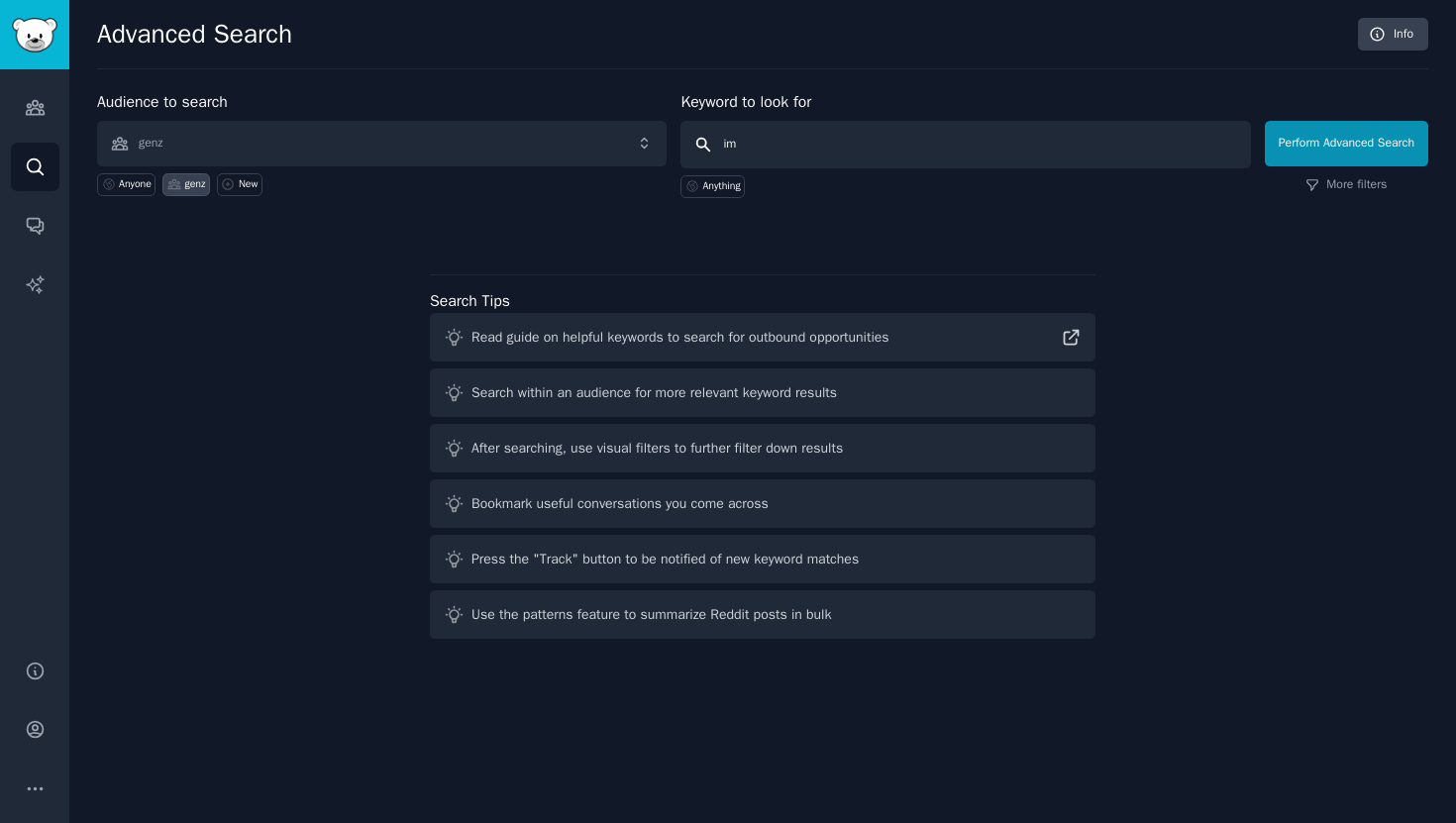 type on "i" 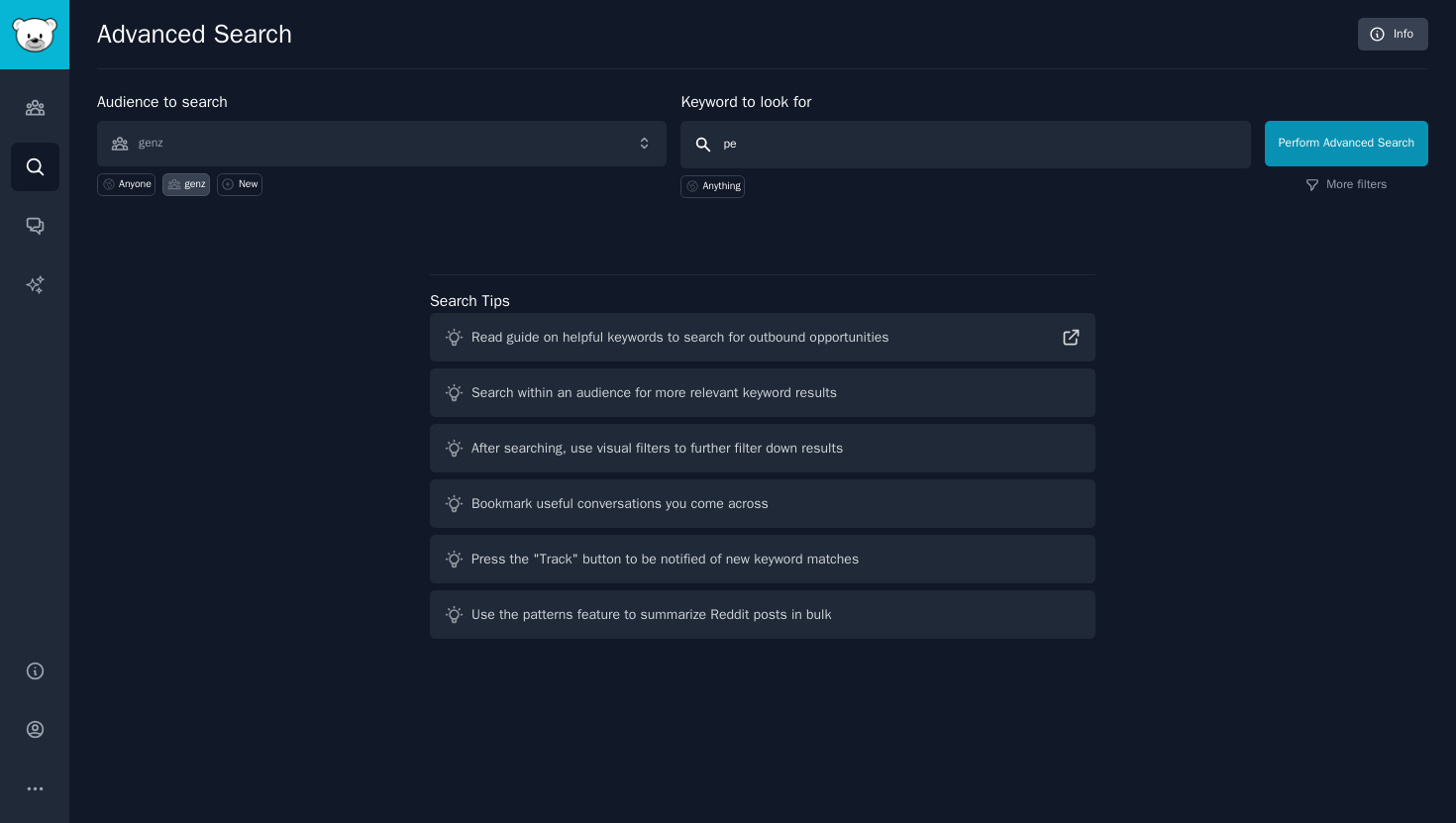 type on "p" 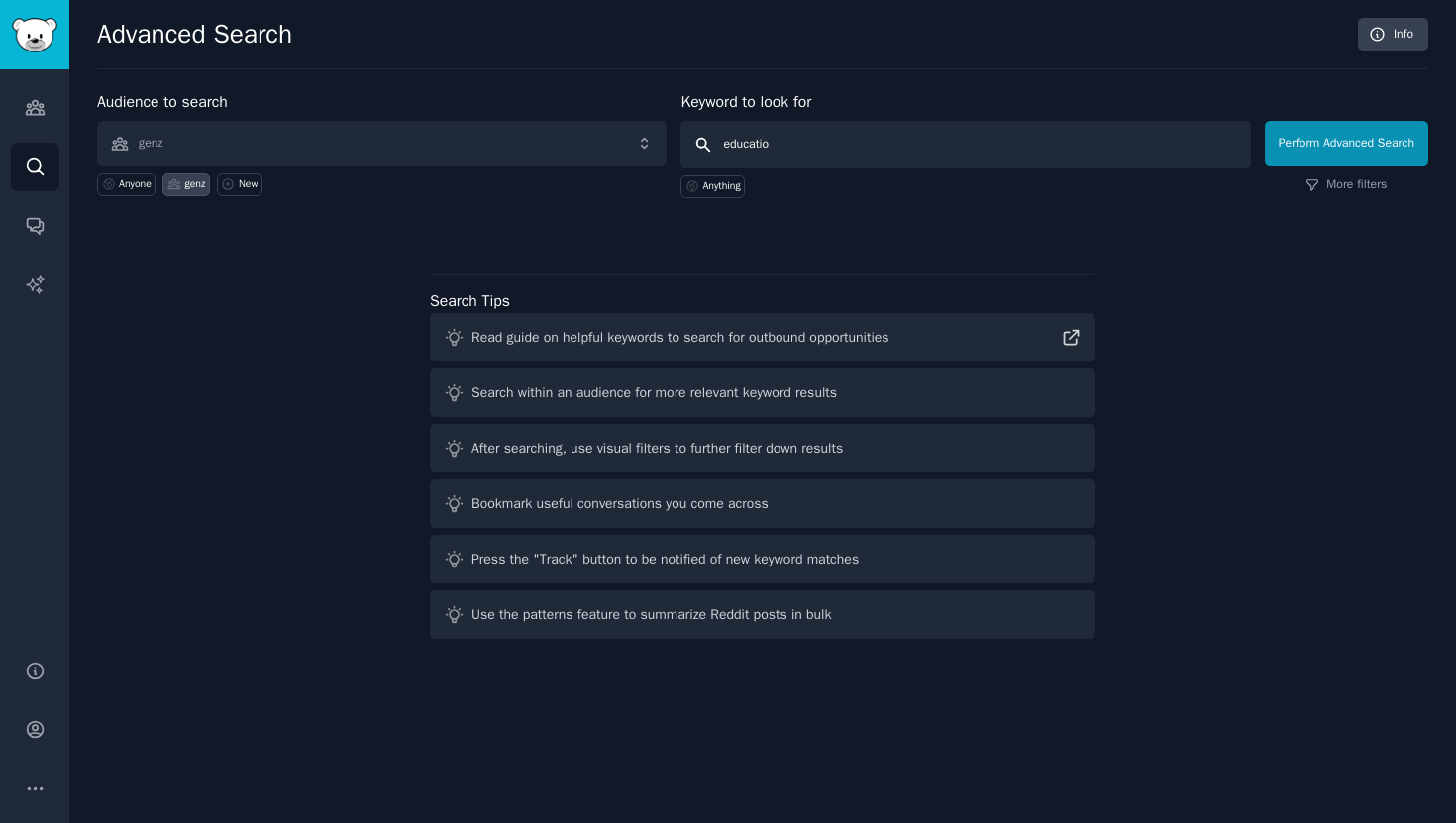 type on "education" 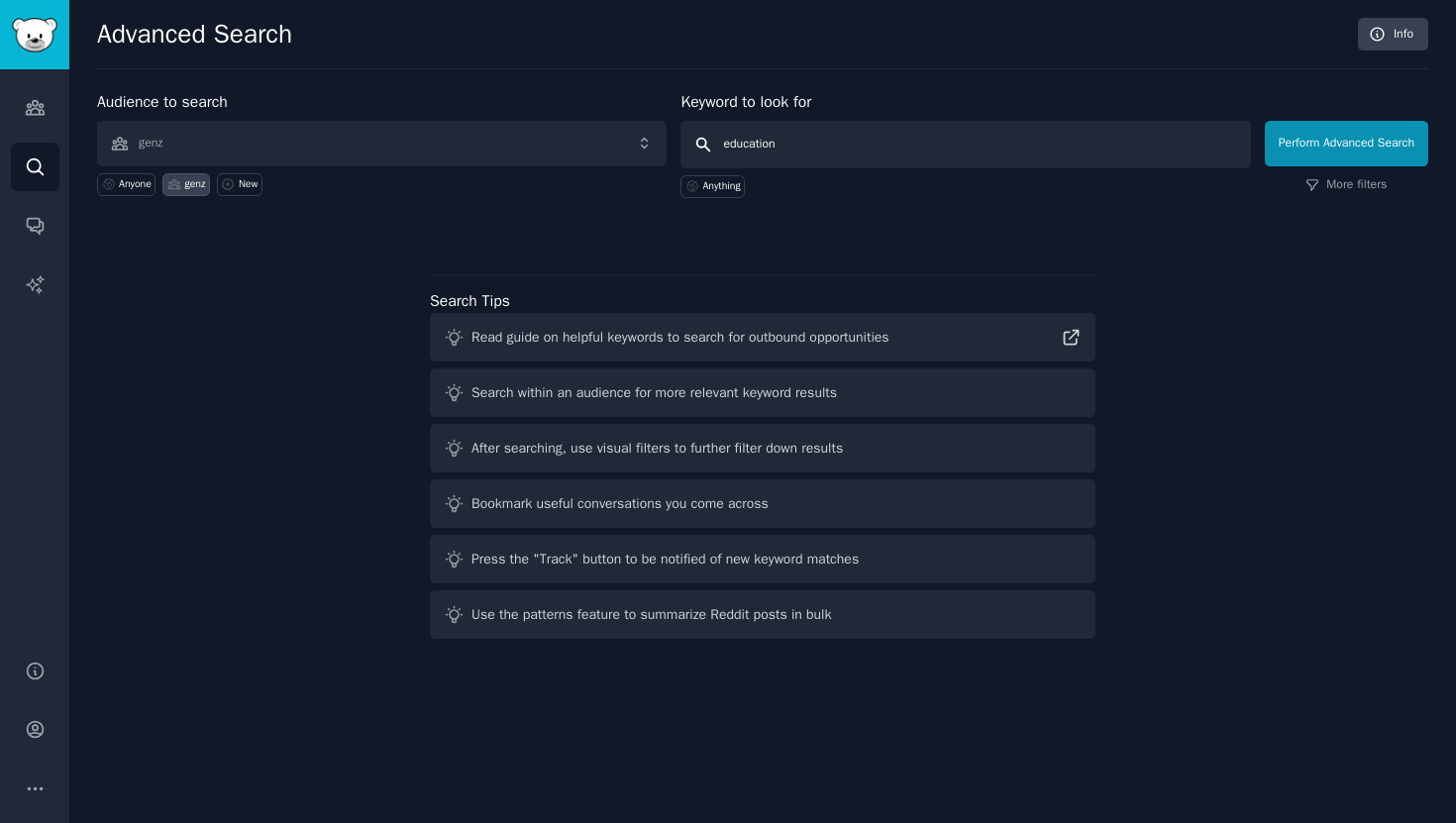 click on "Perform Advanced Search" at bounding box center [1346, 144] 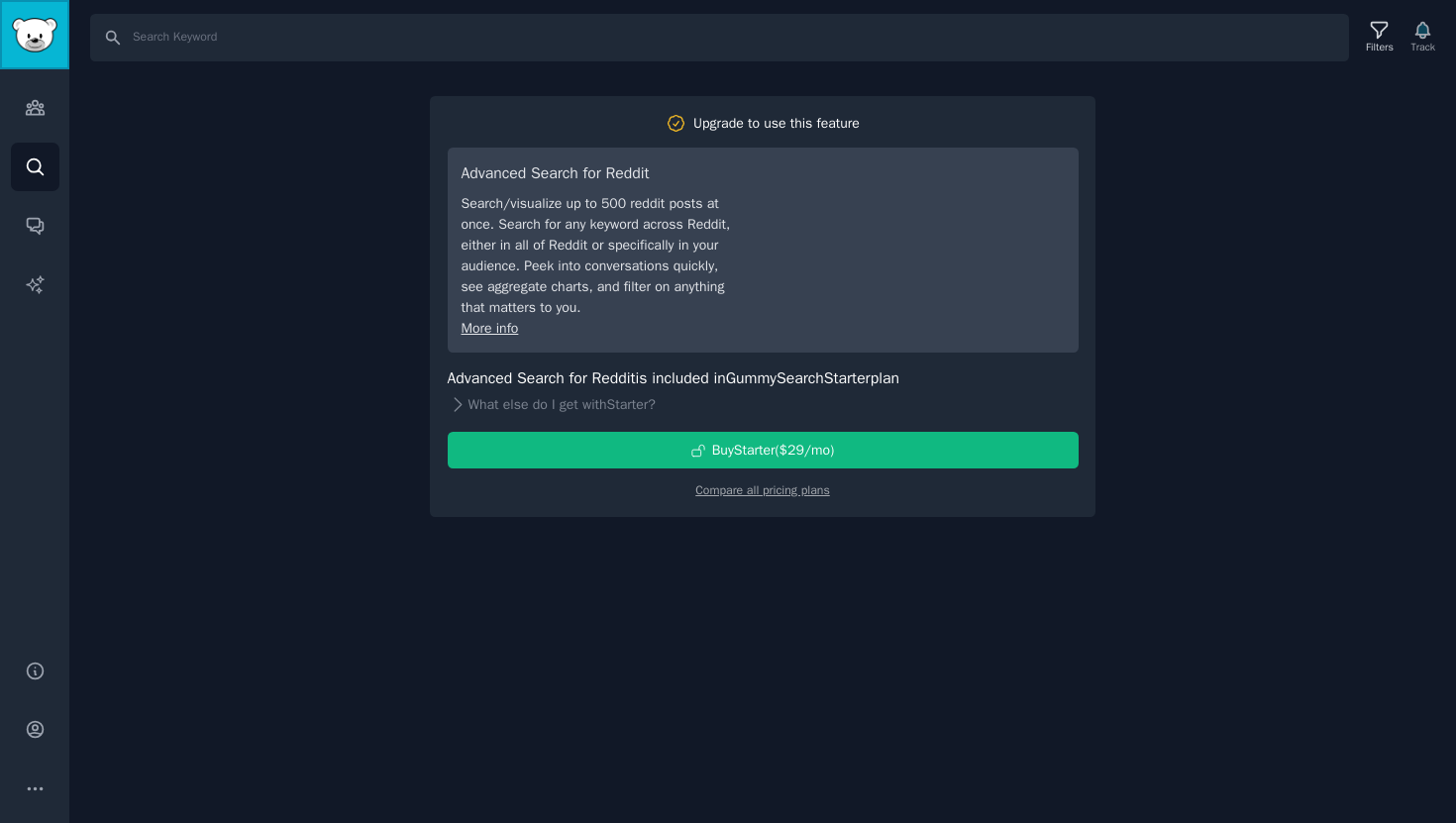 click at bounding box center [35, 35] 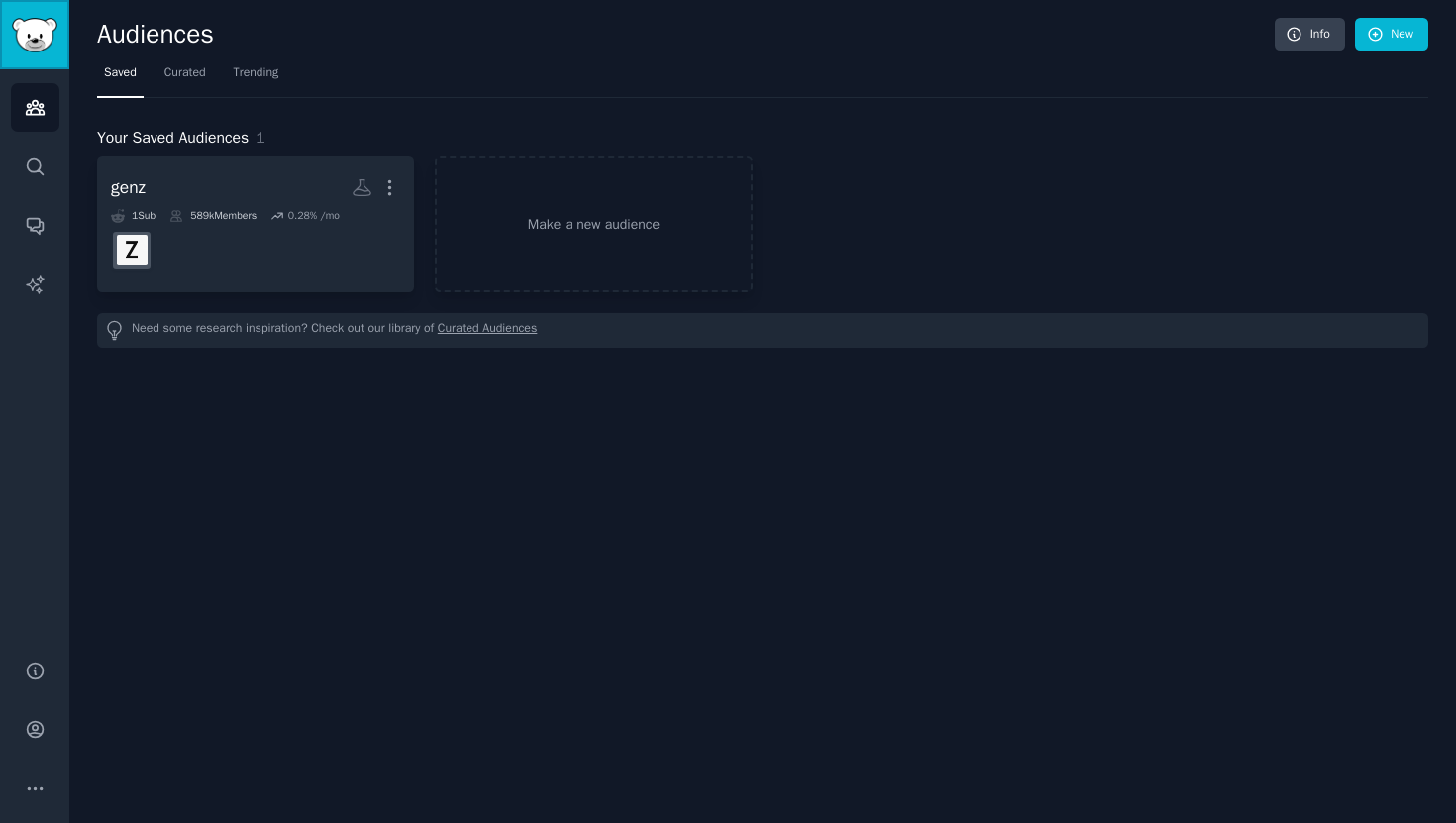 click at bounding box center (35, 35) 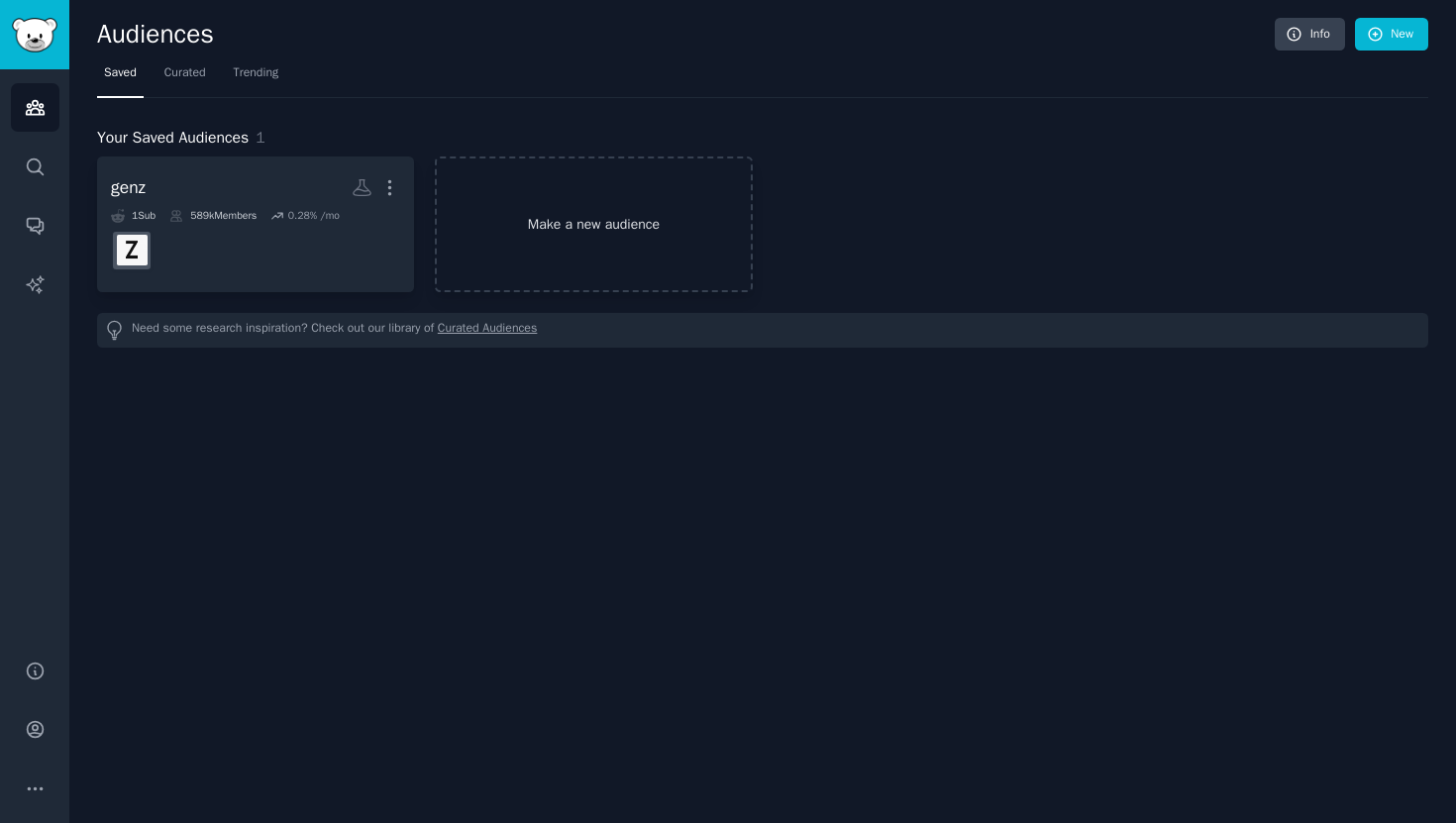 click on "Make a new audience" at bounding box center (593, 224) 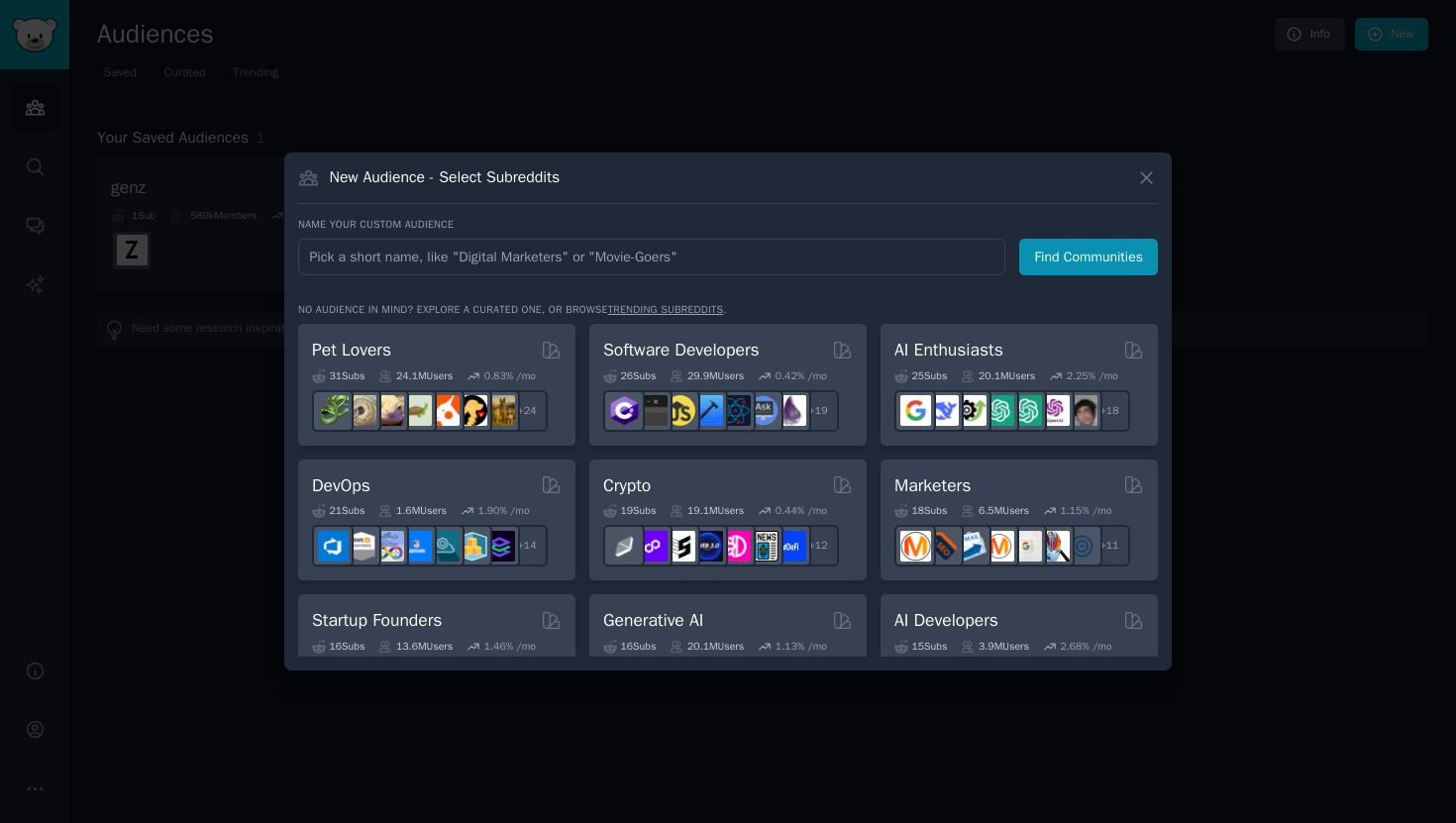 click at bounding box center (652, 257) 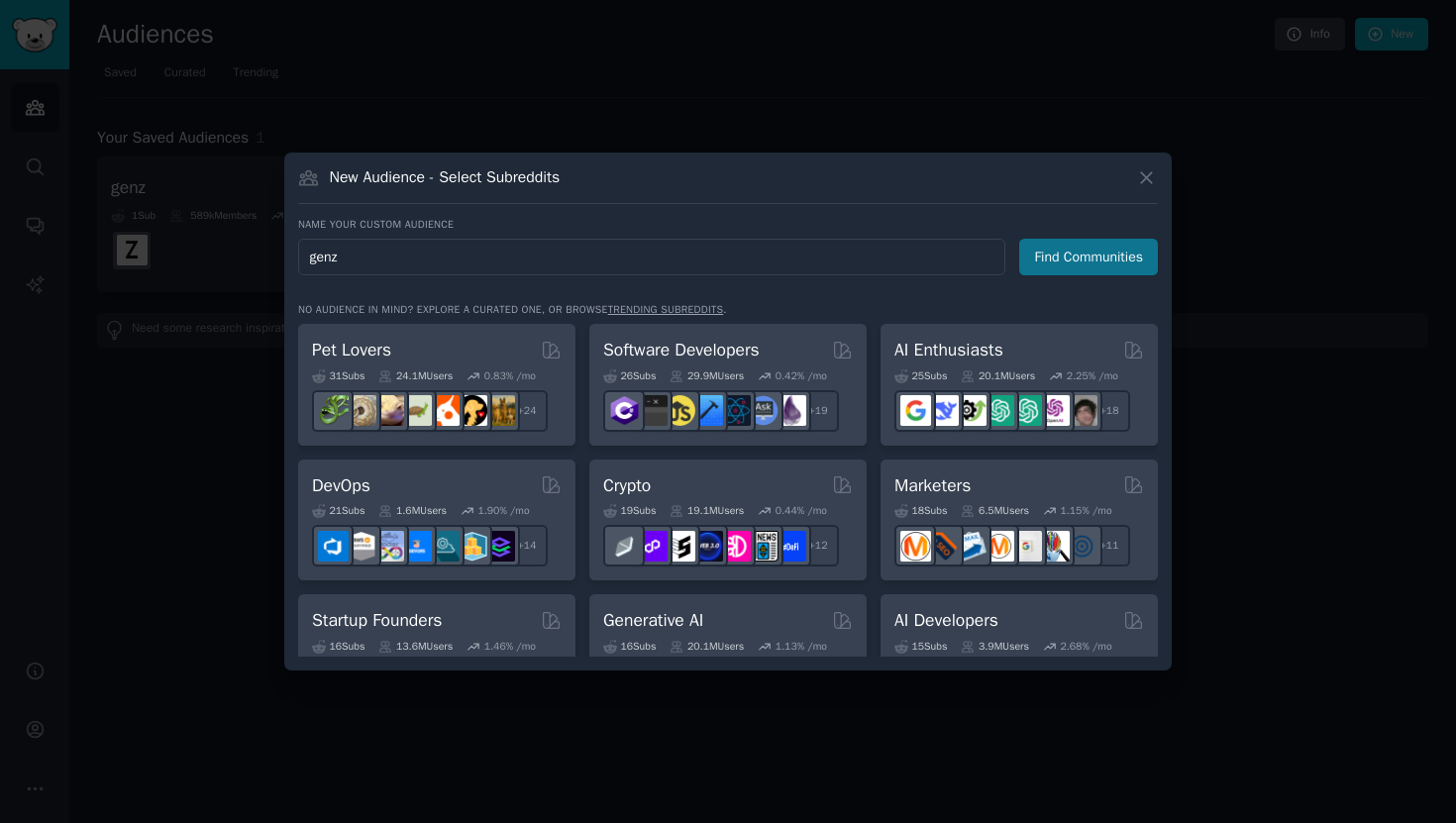 type on "genz" 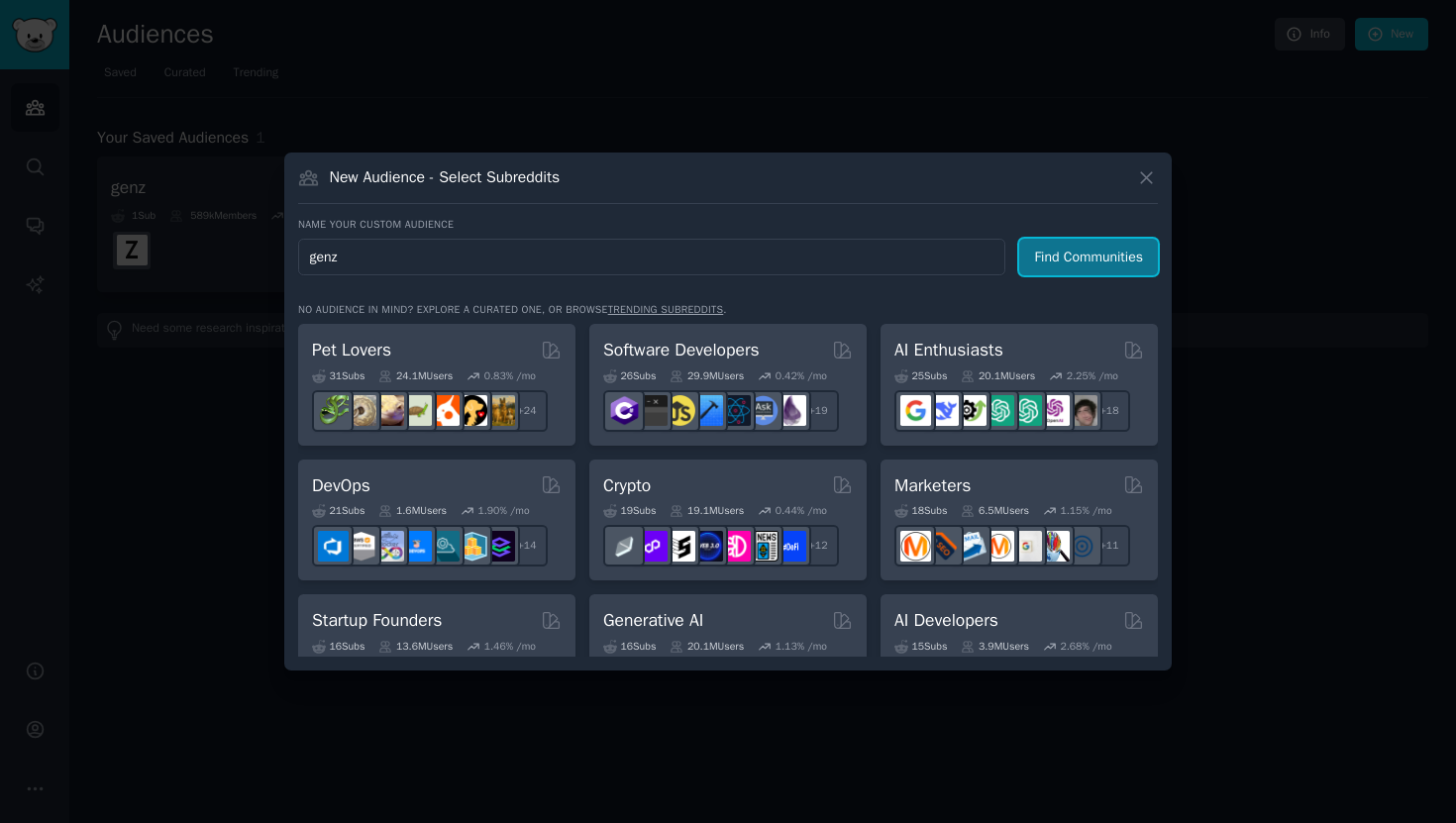 click on "Find Communities" at bounding box center (1089, 257) 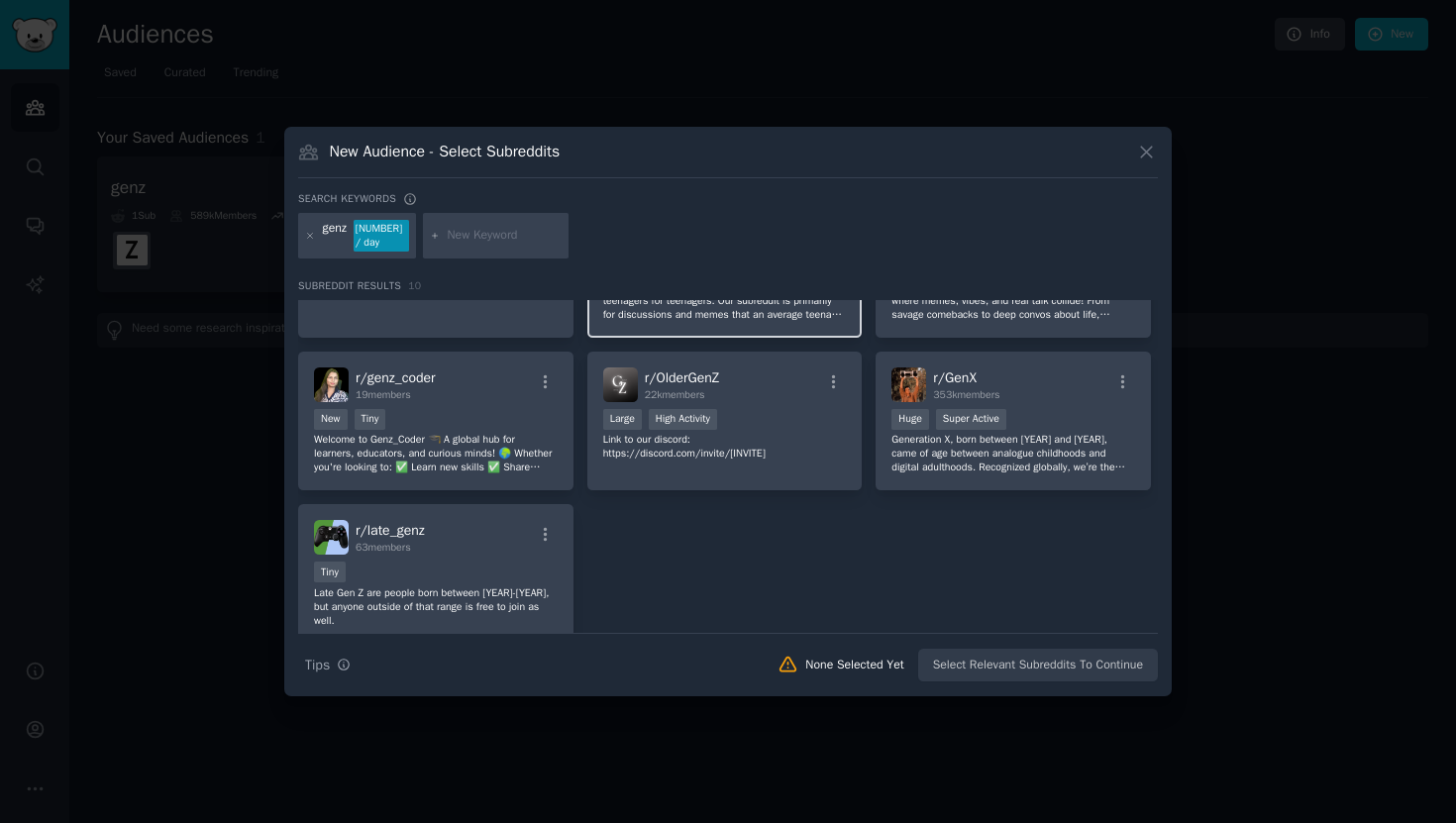 scroll, scrollTop: 257, scrollLeft: 0, axis: vertical 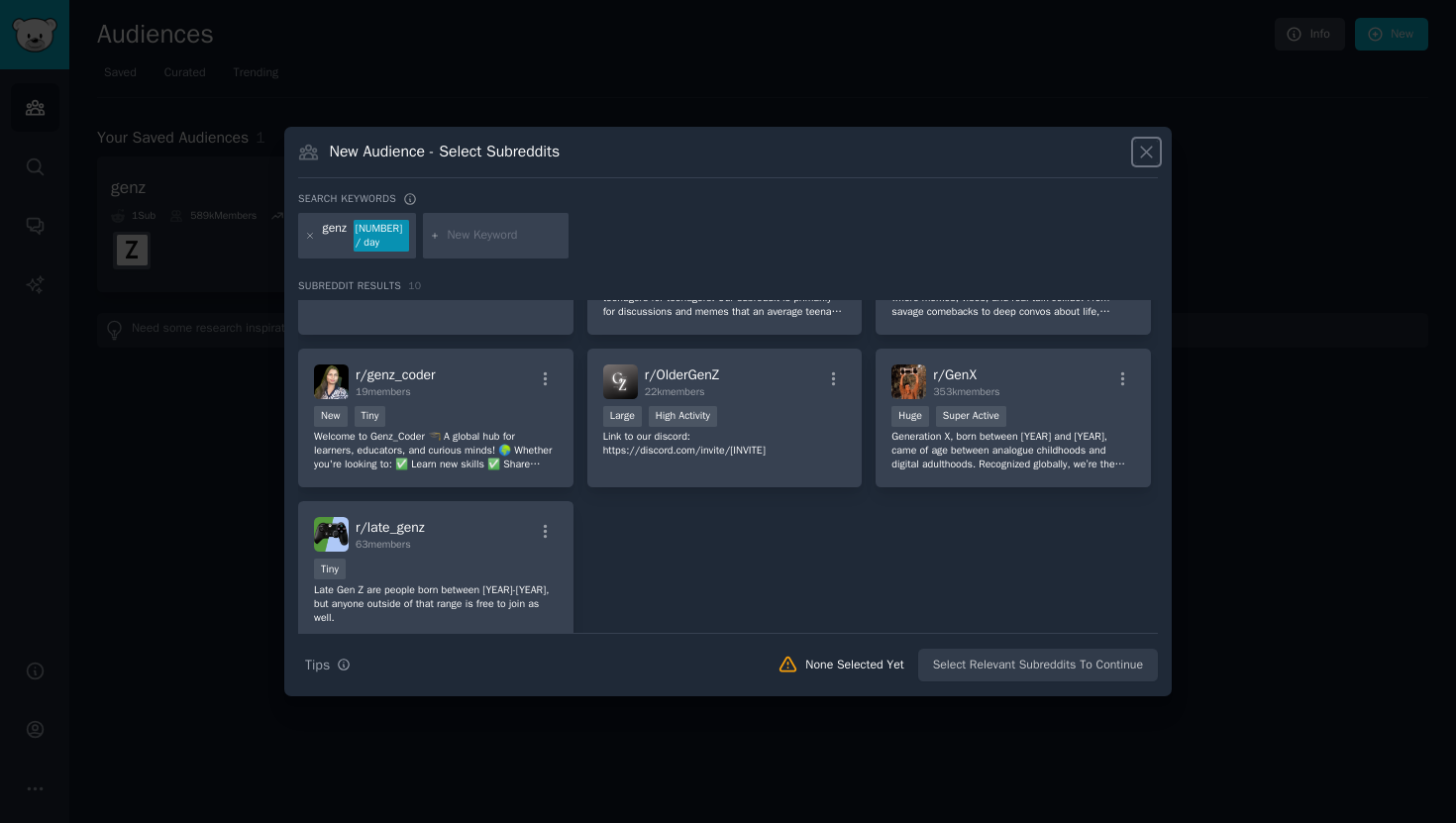 click 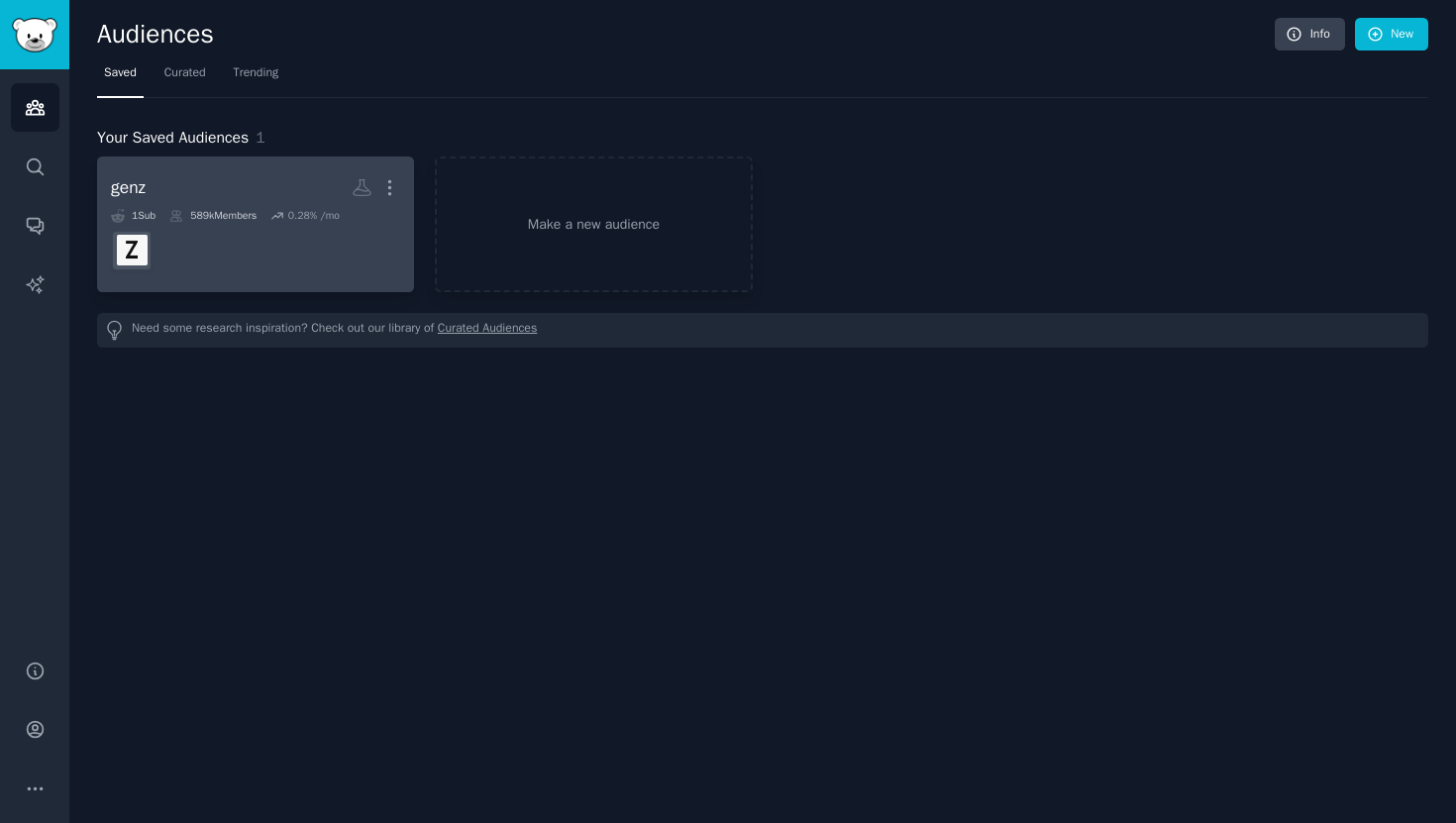 click at bounding box center [256, 251] 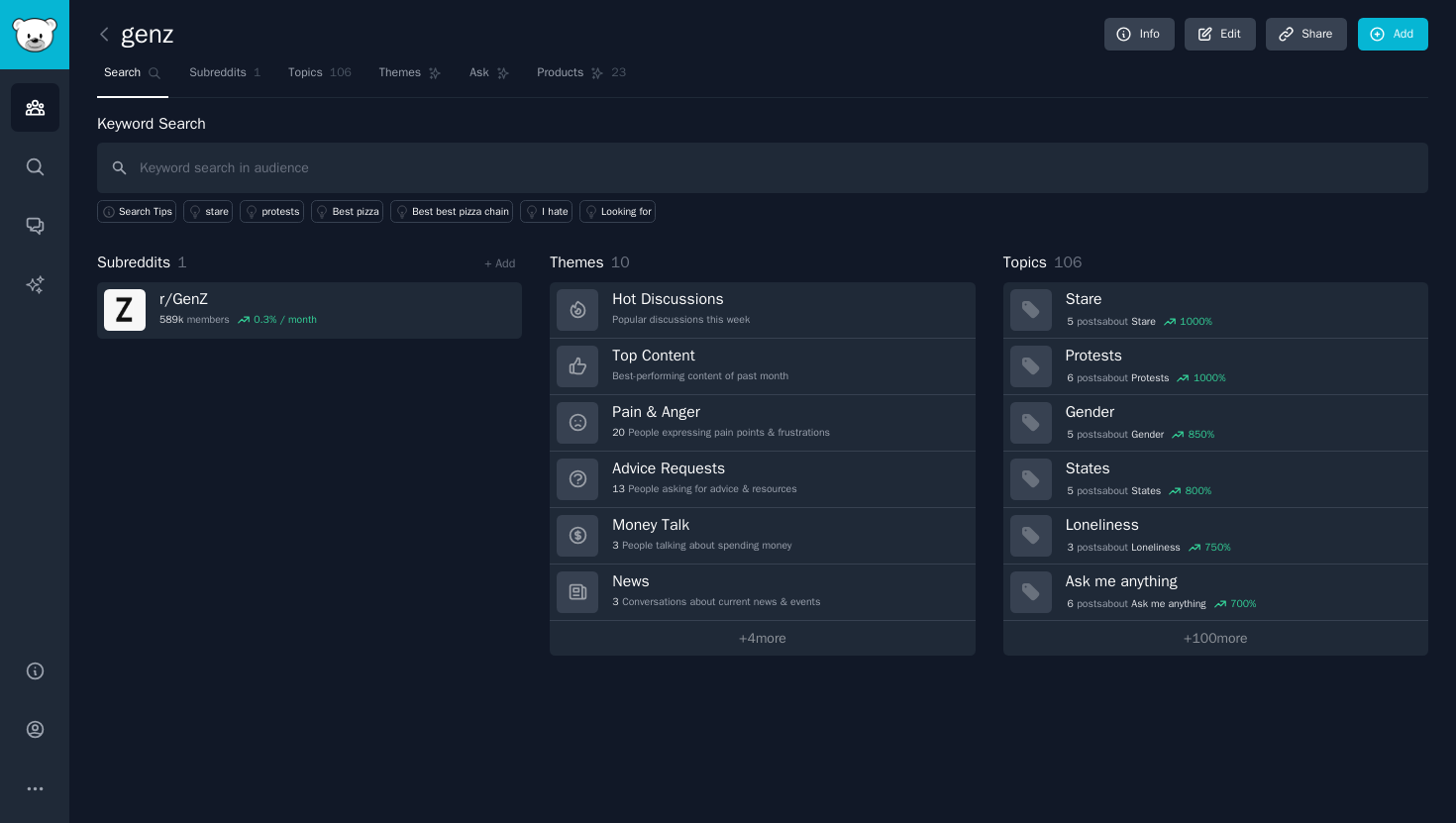 click at bounding box center (763, 167) 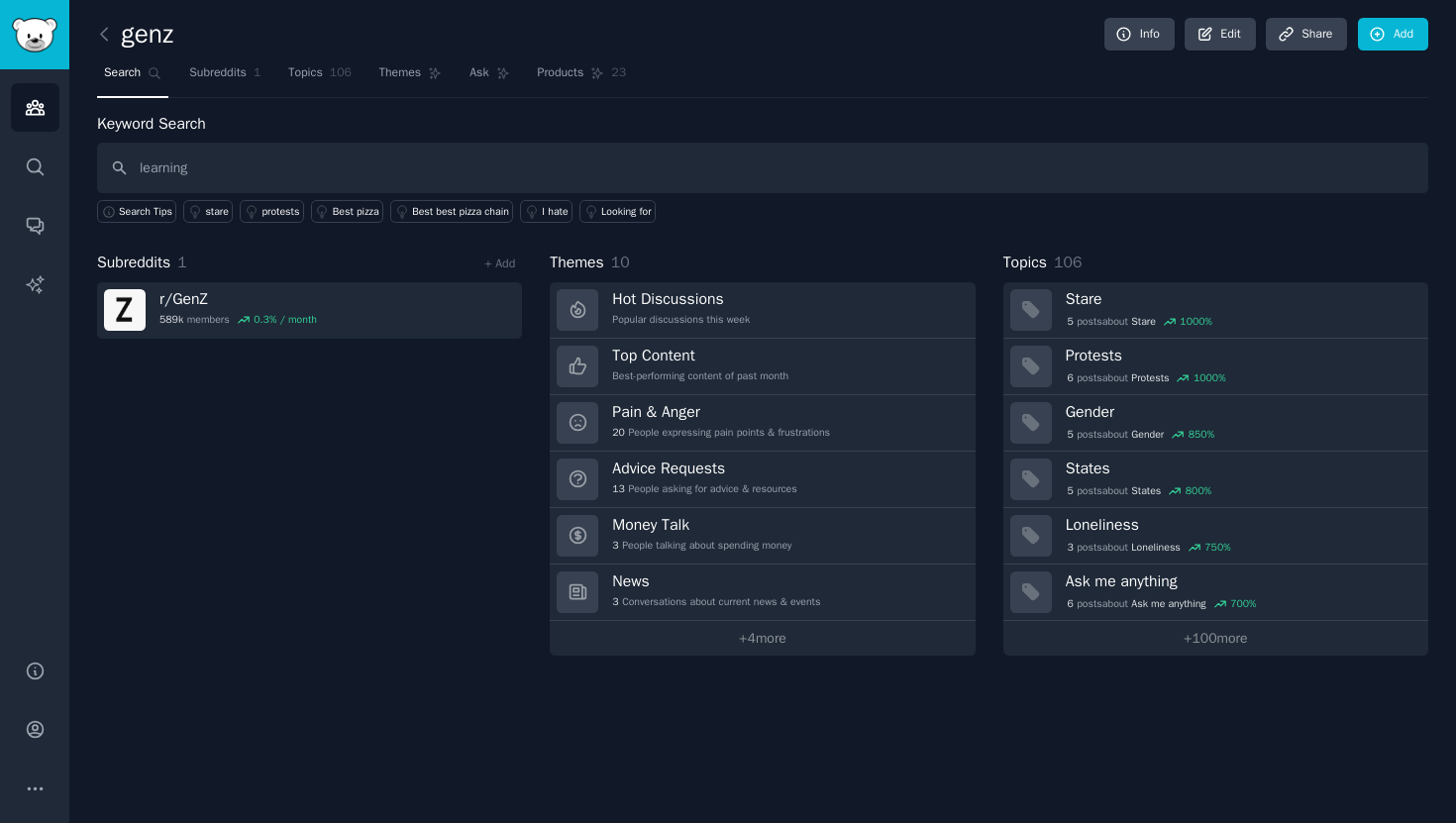 type on "learning" 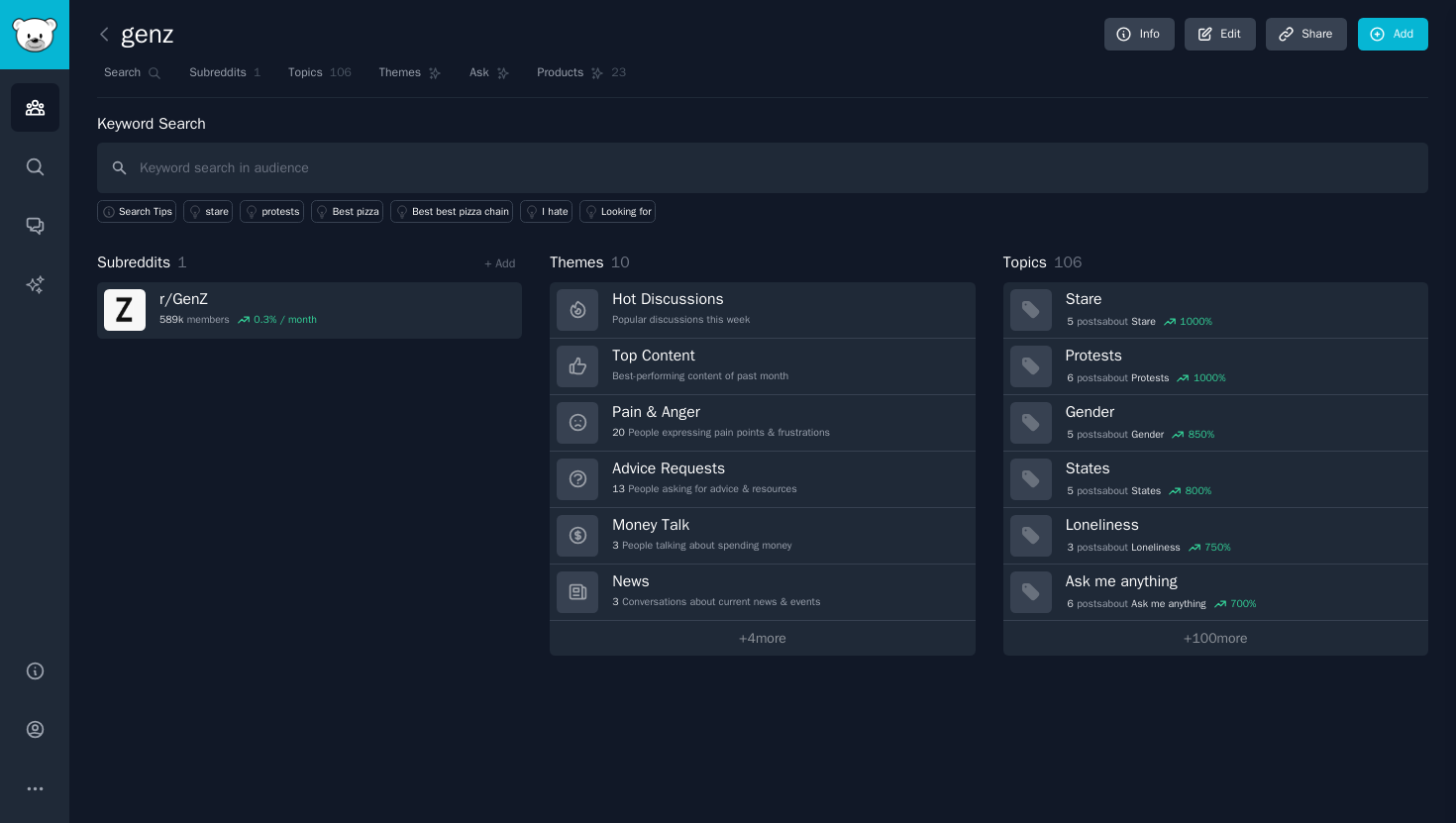 type 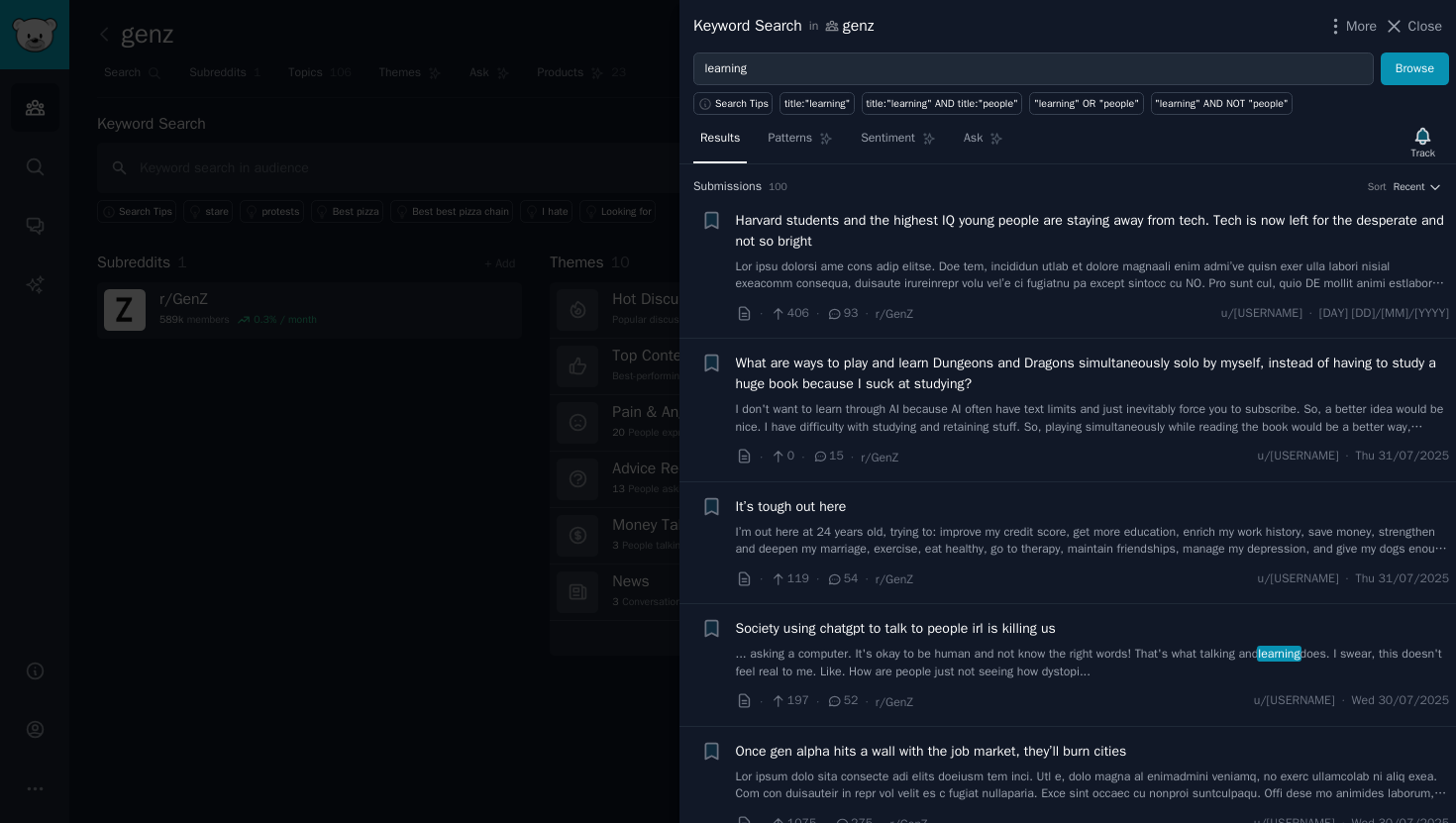click at bounding box center [1092, 275] 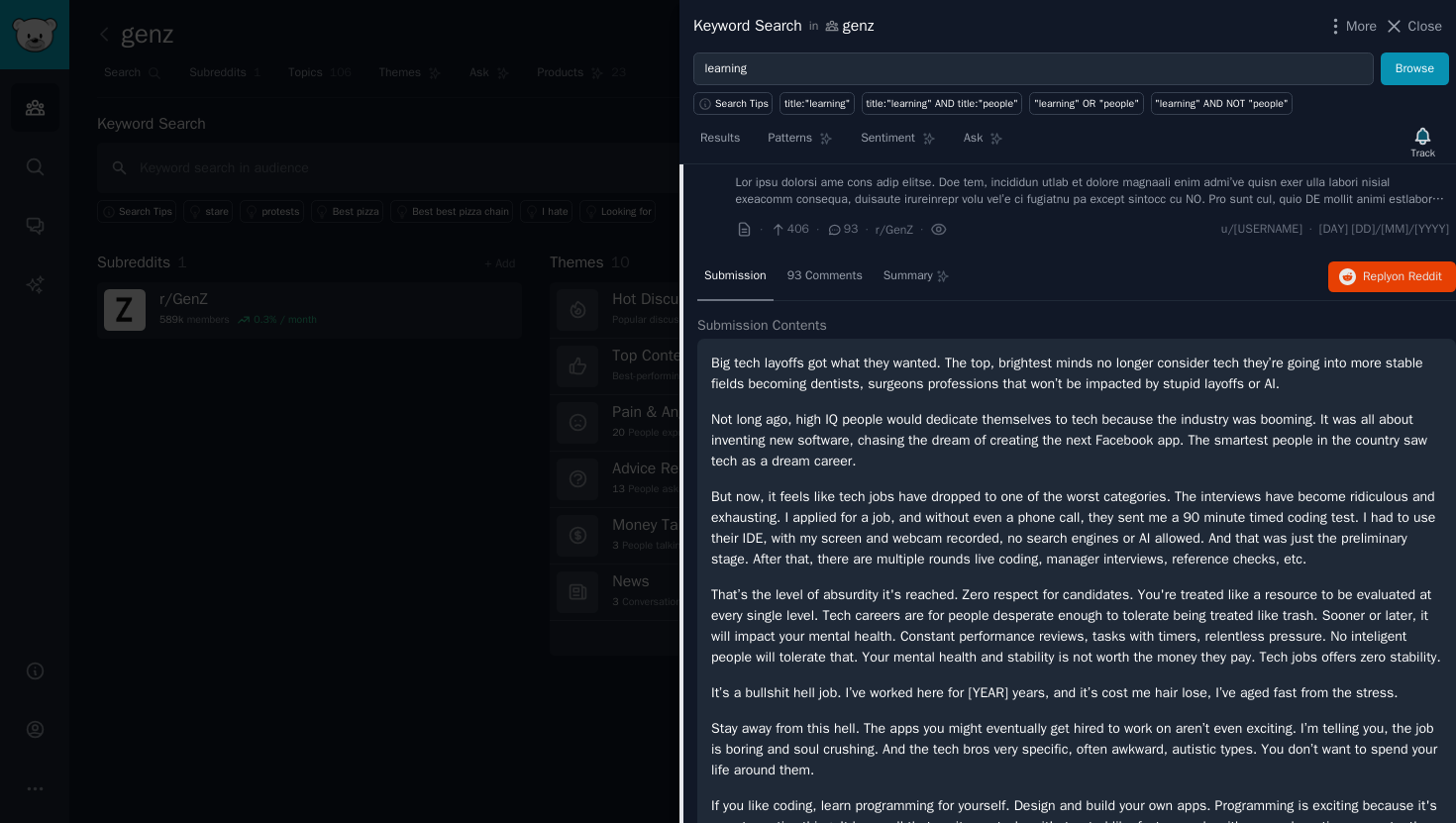 scroll, scrollTop: 0, scrollLeft: 0, axis: both 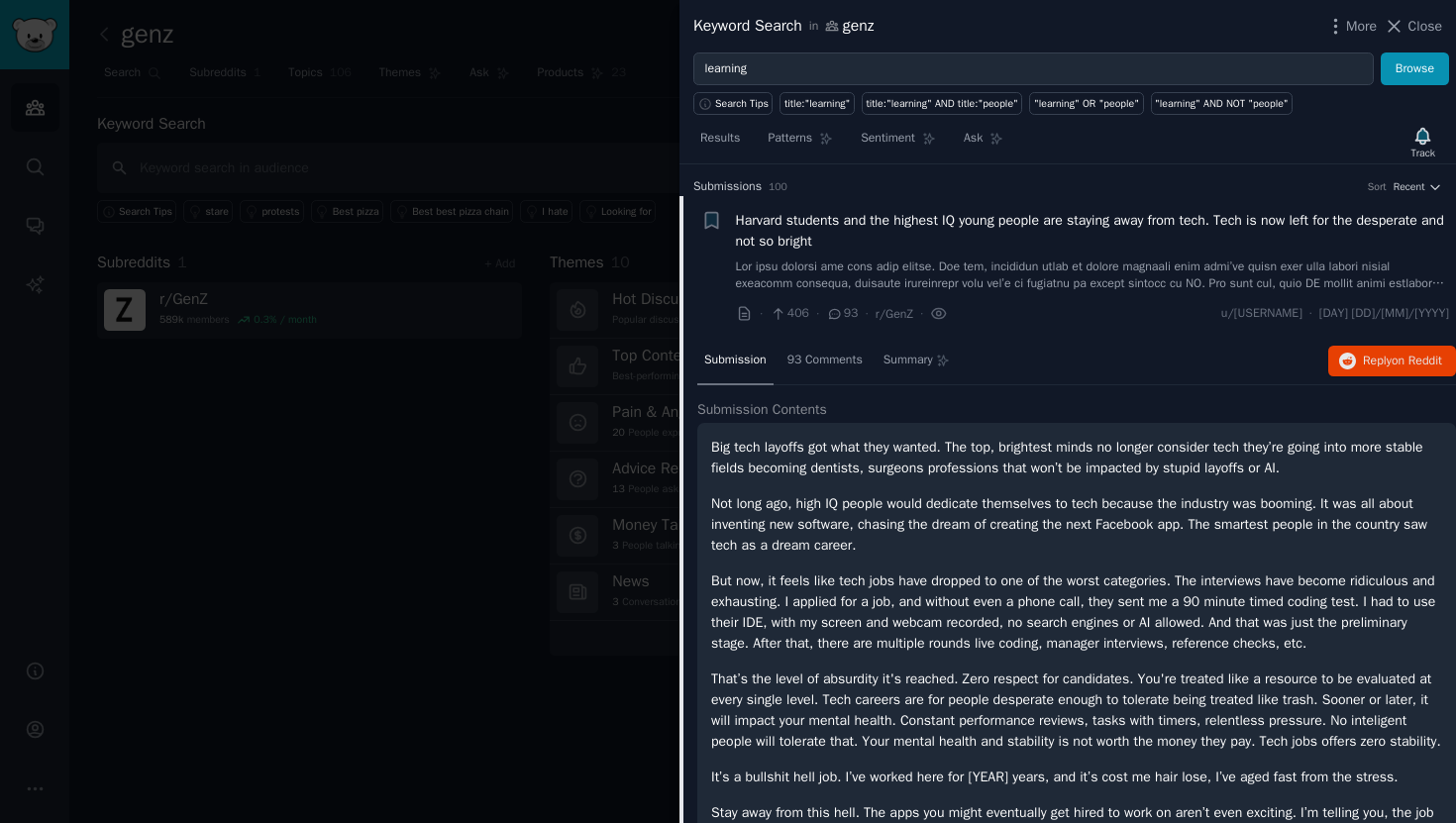 click 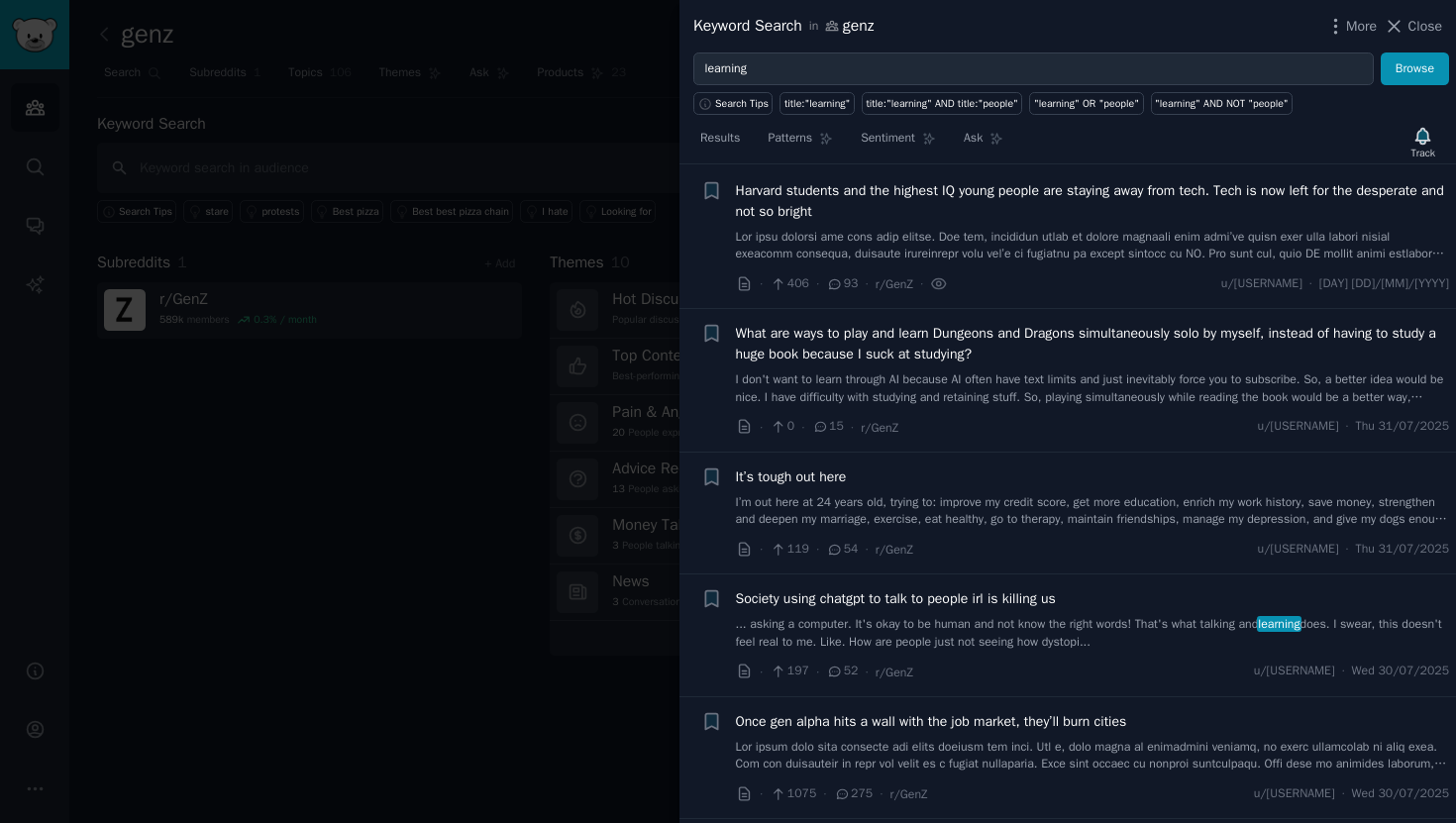 scroll, scrollTop: 31, scrollLeft: 0, axis: vertical 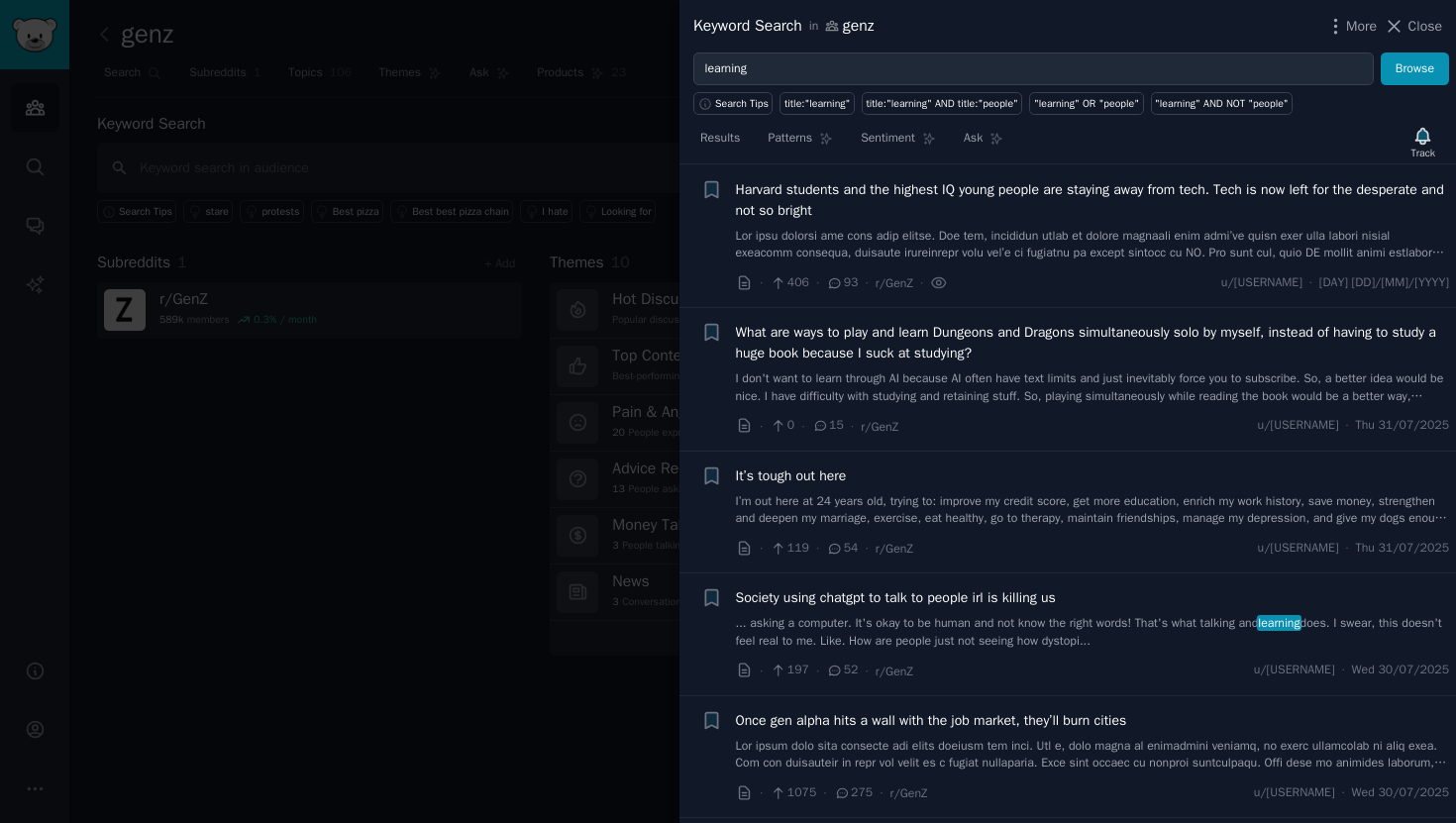 click on "Harvard students and the highest IQ young people are staying away from tech. Tech is now left for the desperate and not so bright" at bounding box center (1092, 200) 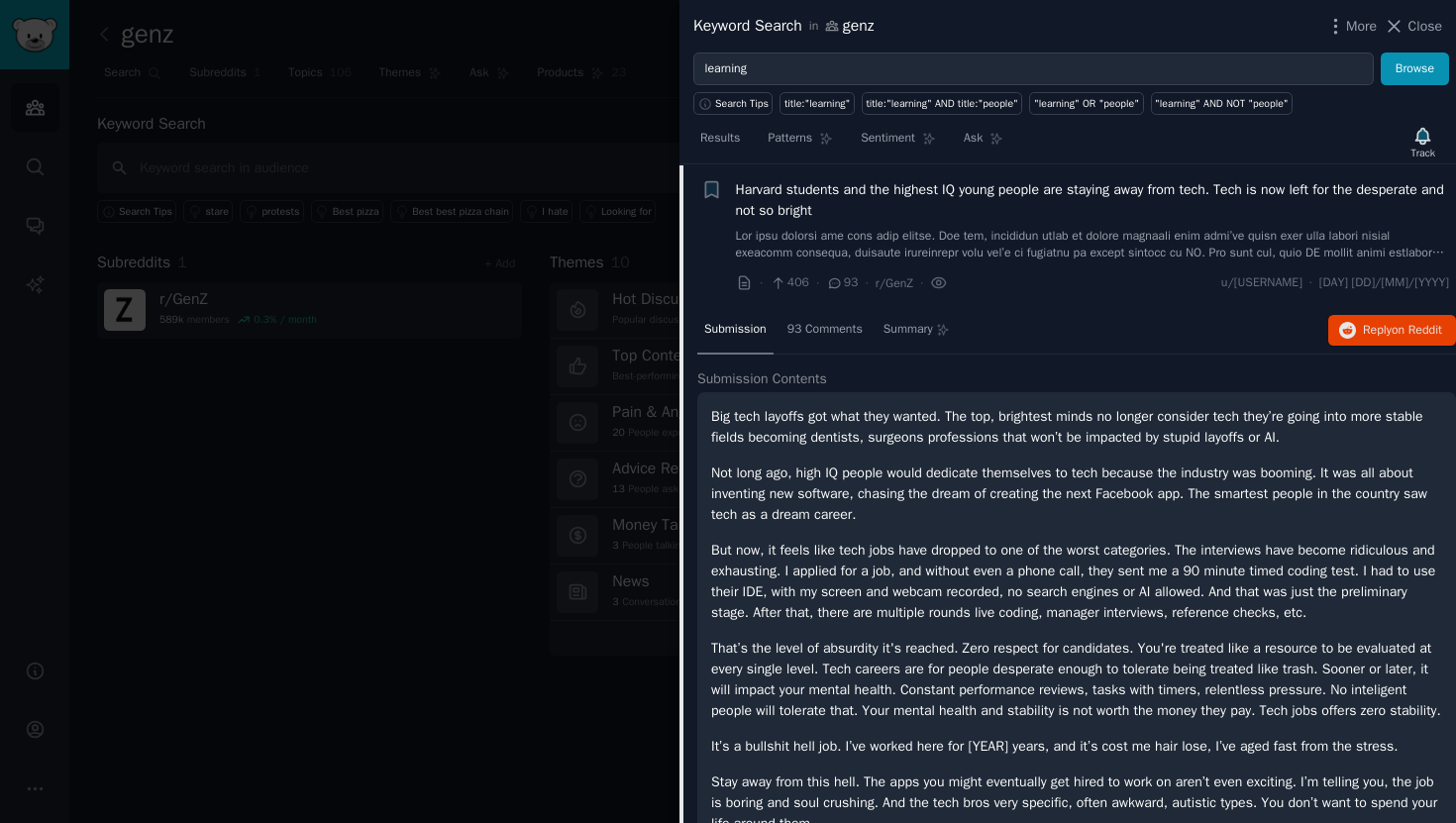 click on "But now, it feels like tech jobs have dropped to one of the worst categories. The interviews have become ridiculous and exhausting. I applied for a job, and without even a phone call, they sent me a 90 minute timed coding test. I had to use their IDE, with my screen and webcam recorded, no search engines or AI allowed. And that was just the preliminary stage. After that, there are multiple rounds live coding, manager interviews, reference checks, etc." at bounding box center (1077, 581) 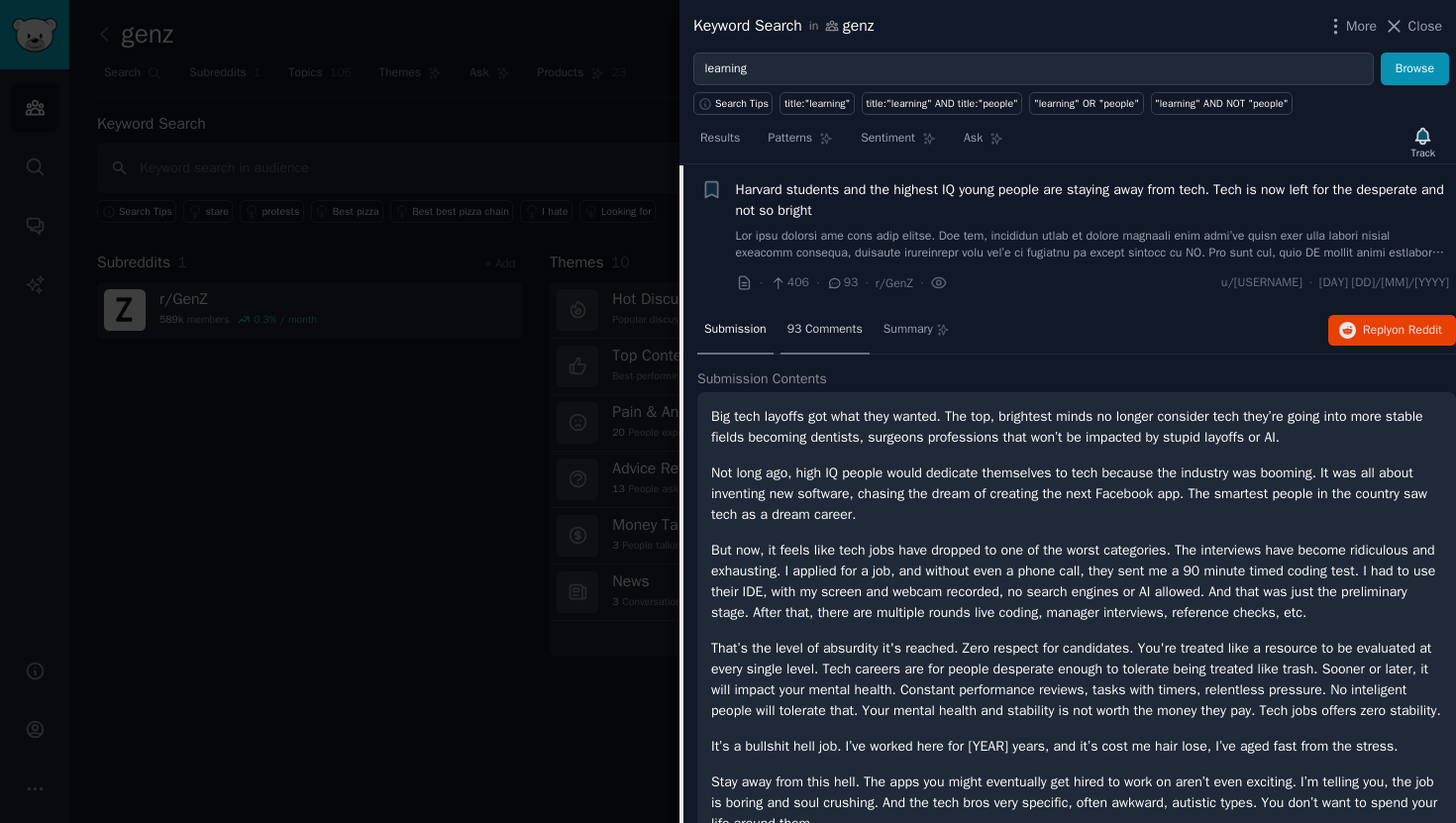 click on "93 Comments" at bounding box center (825, 330) 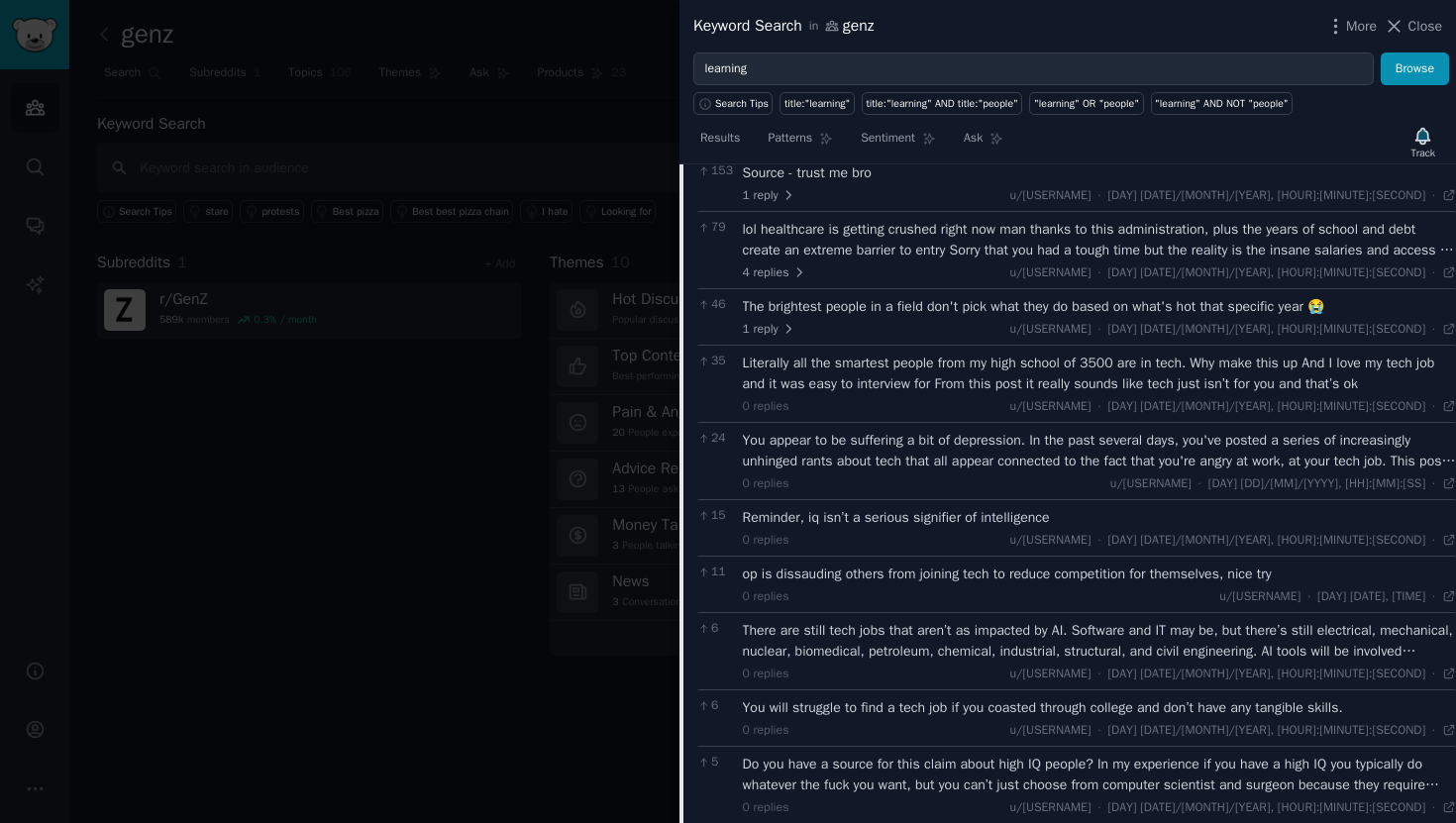 scroll, scrollTop: 345, scrollLeft: 0, axis: vertical 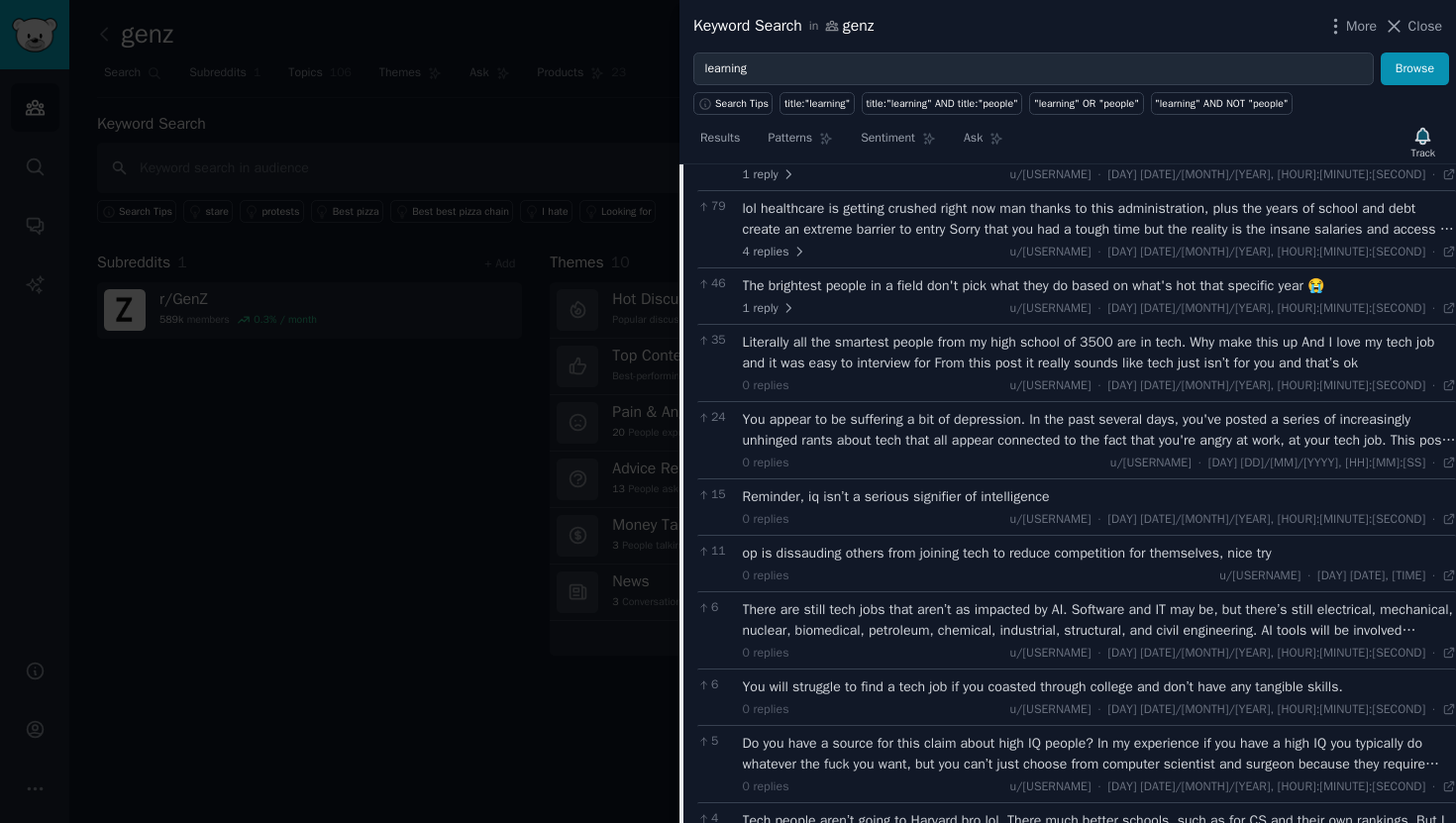 click at bounding box center (728, 411) 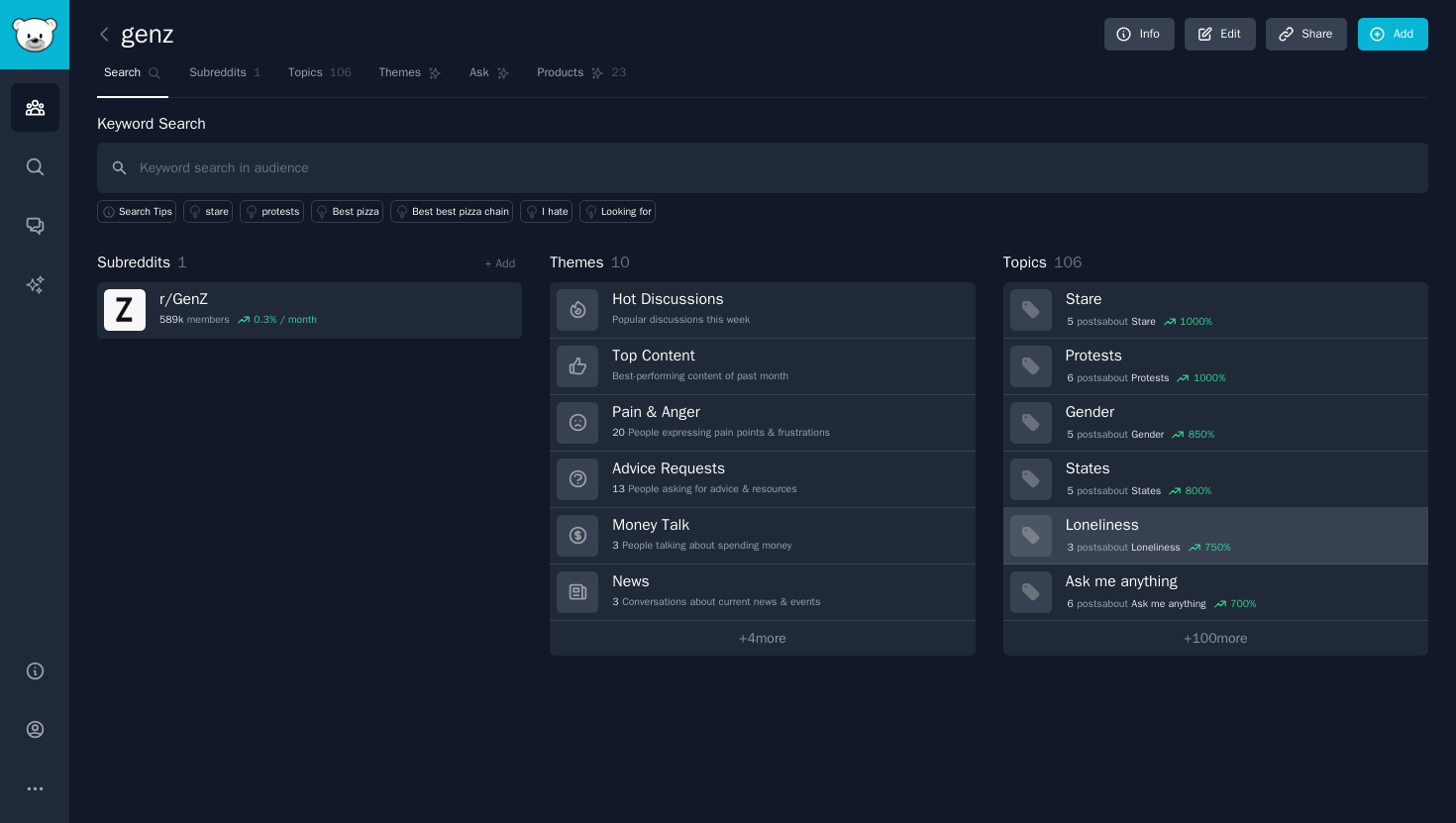 click on "Loneliness" at bounding box center (1240, 525) 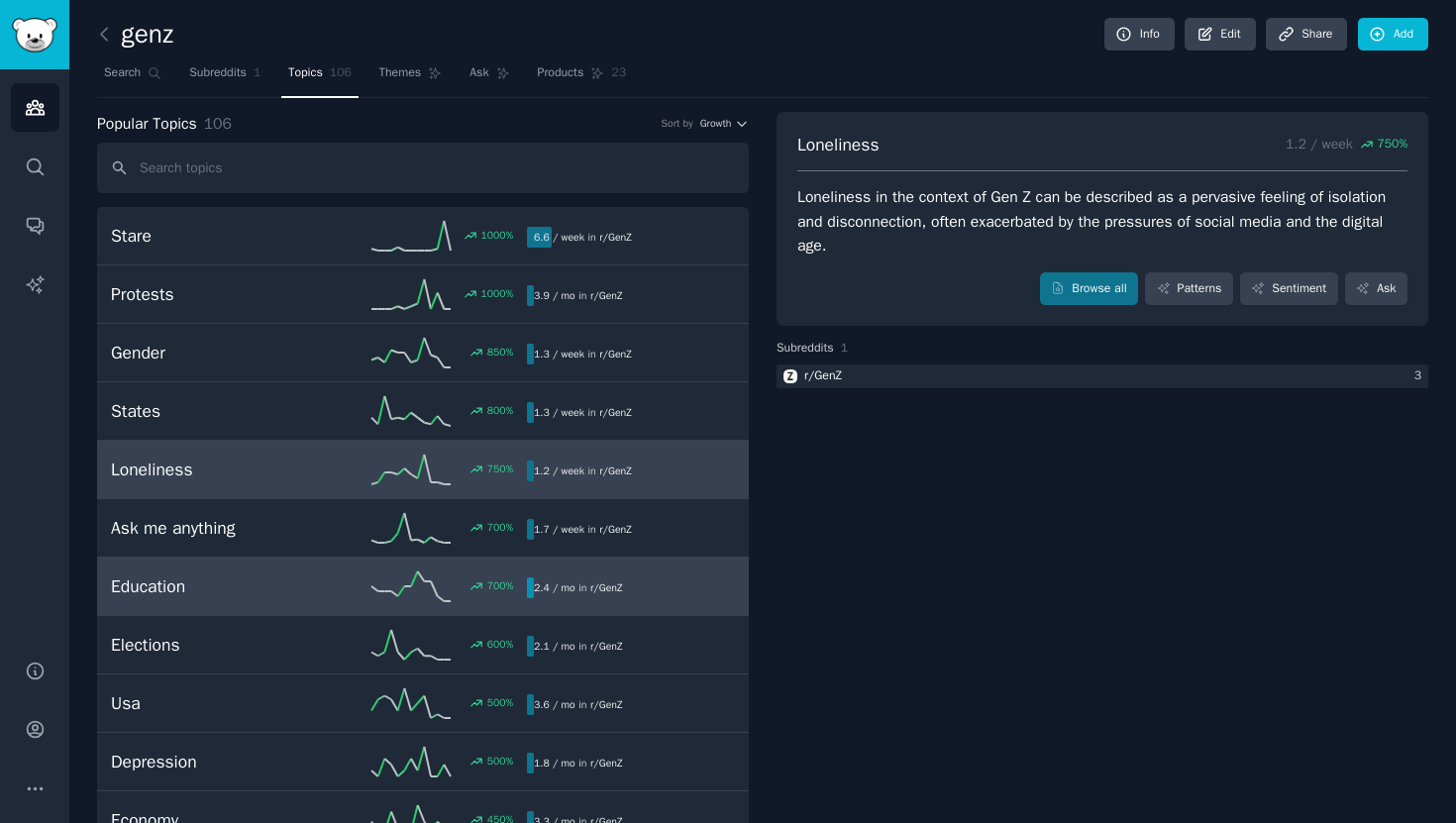 click on "700 %" at bounding box center (423, 586) 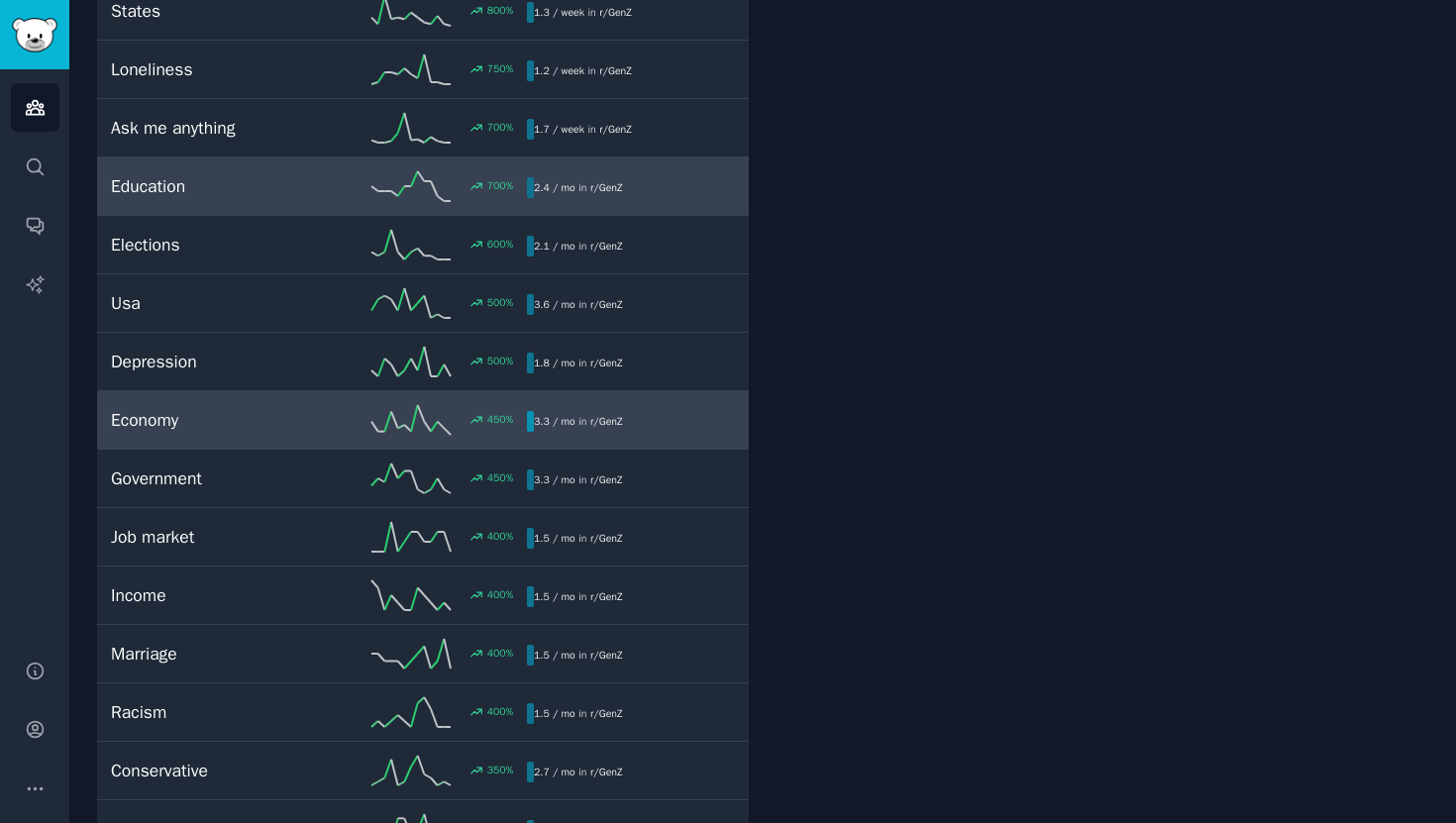 click 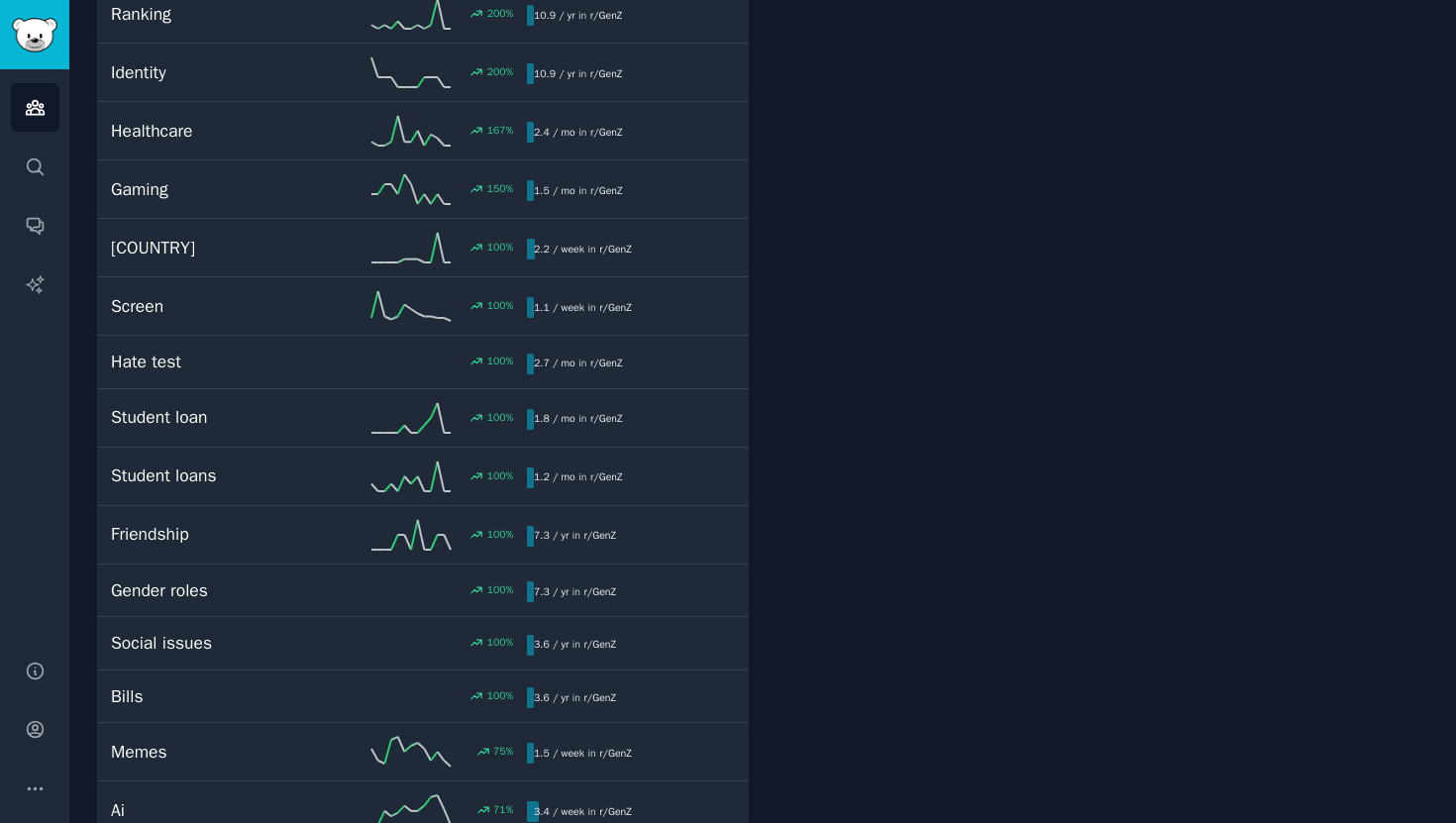 scroll, scrollTop: 2013, scrollLeft: 0, axis: vertical 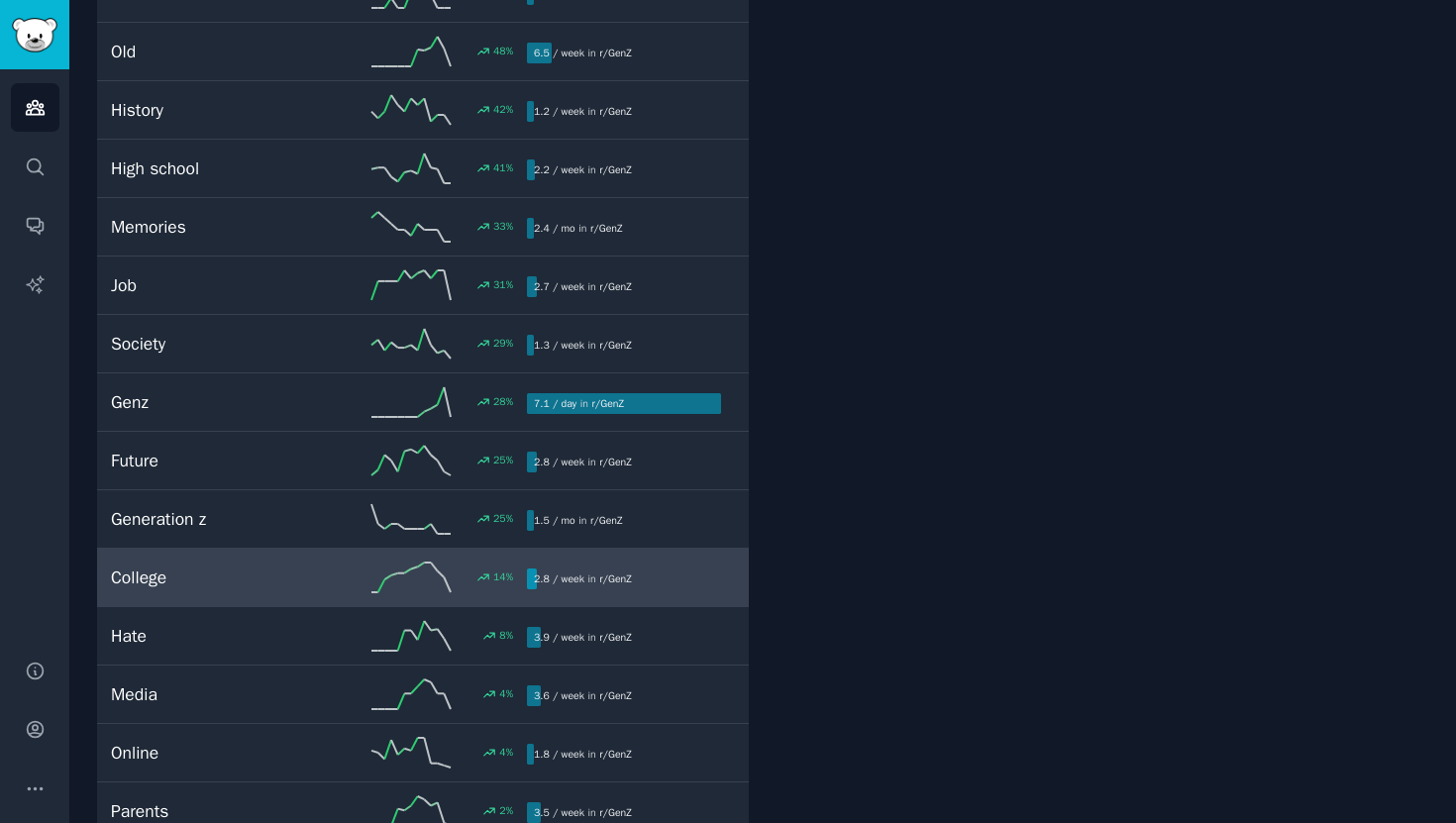 click on "14 %" at bounding box center [423, 577] 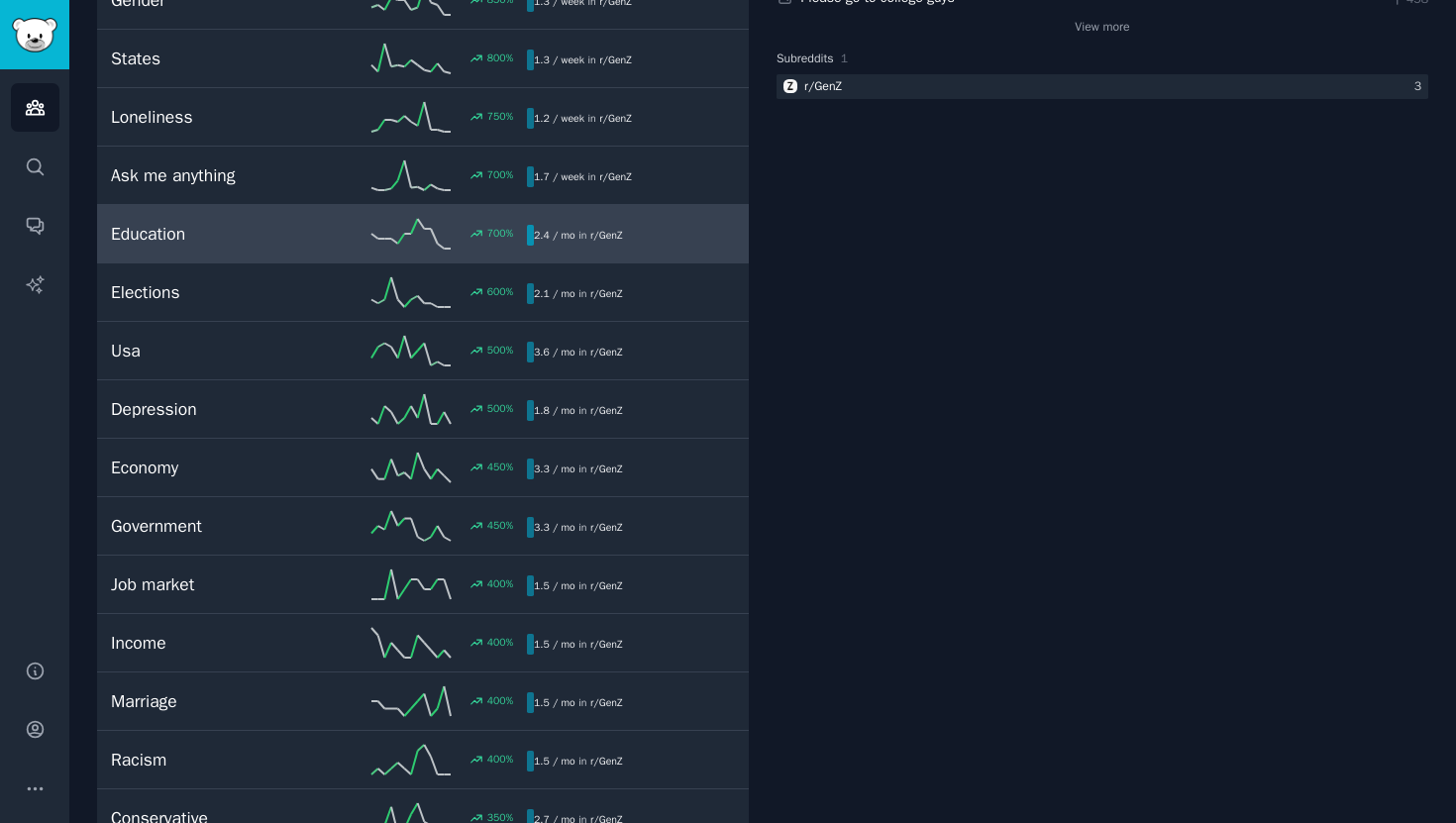 scroll, scrollTop: 0, scrollLeft: 0, axis: both 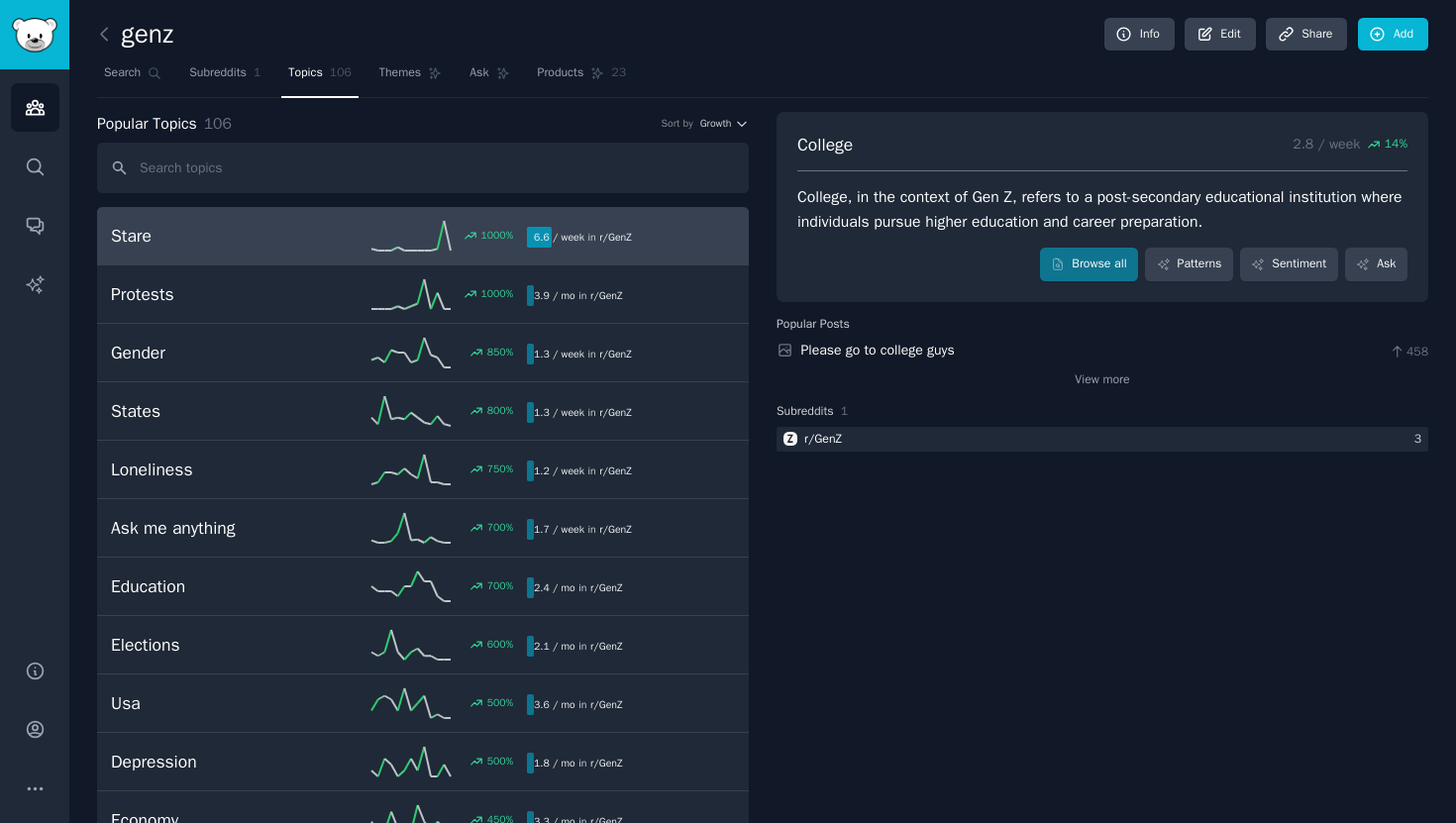 click on "Stare" at bounding box center (215, 236) 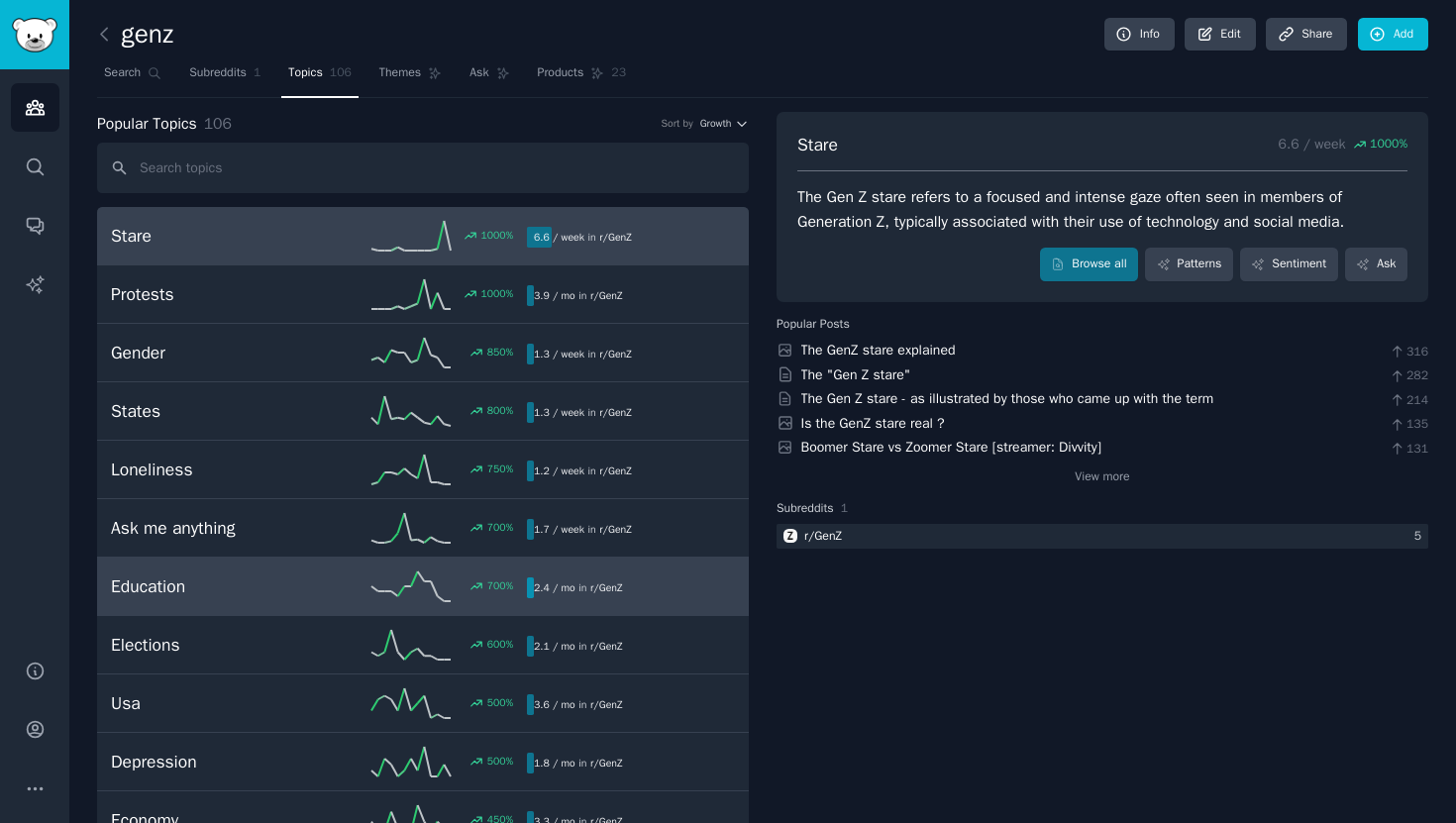 click on "700 %" at bounding box center (423, 586) 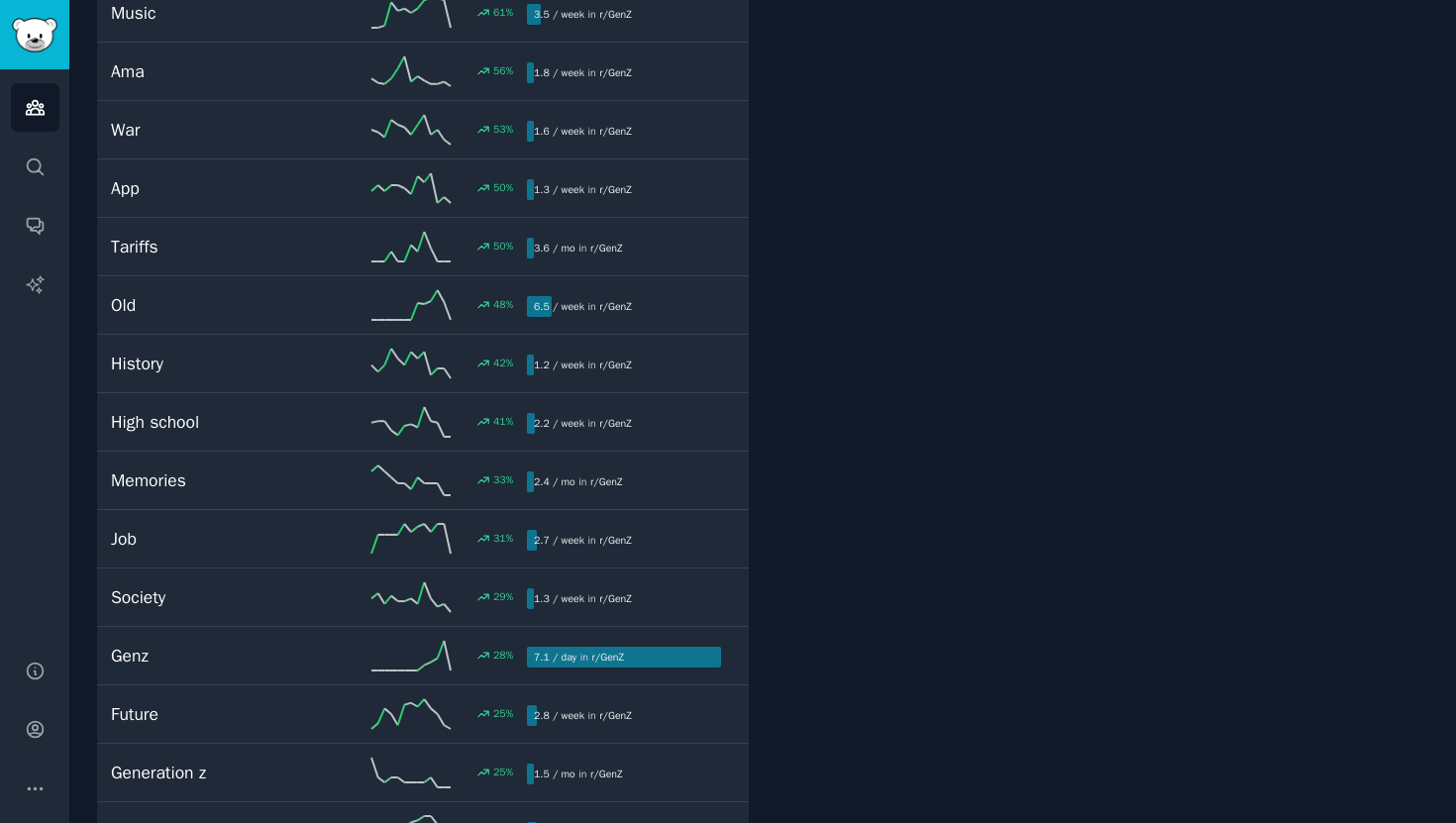 scroll, scrollTop: 2641, scrollLeft: 0, axis: vertical 